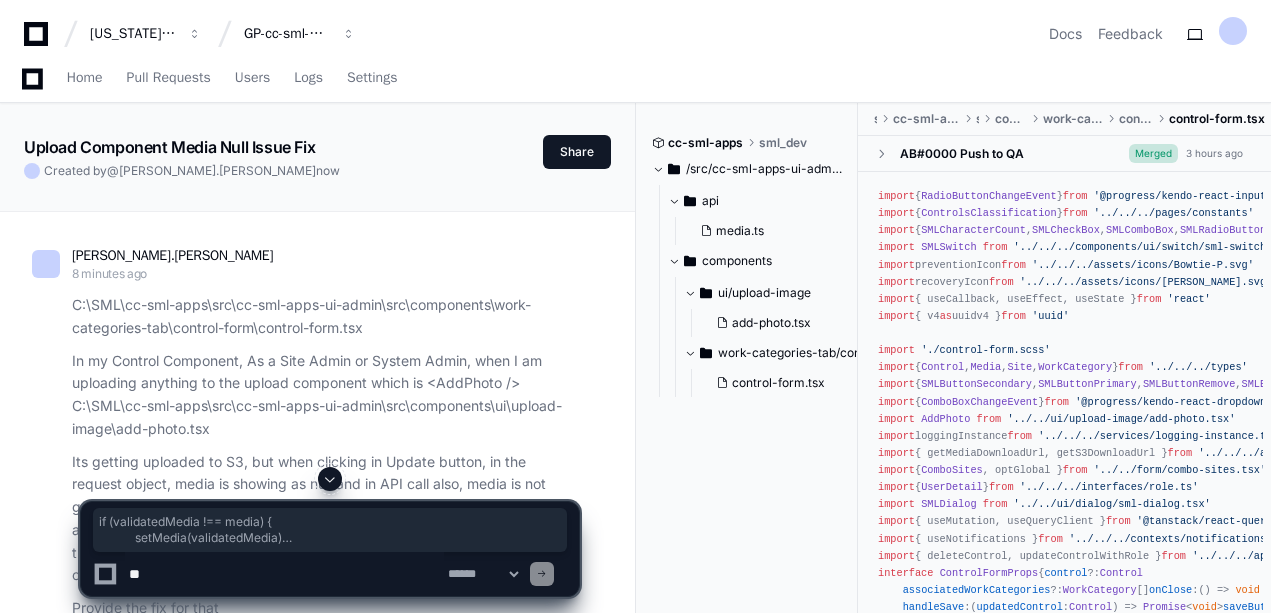 scroll, scrollTop: 6755, scrollLeft: 0, axis: vertical 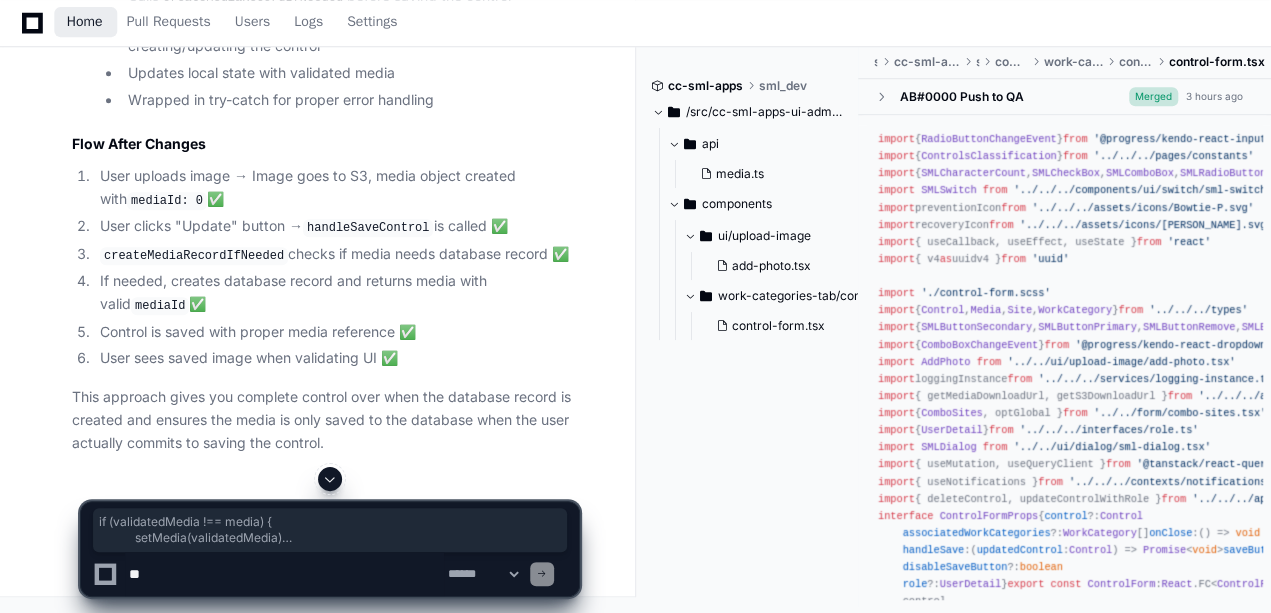 click on "Home" at bounding box center [85, 22] 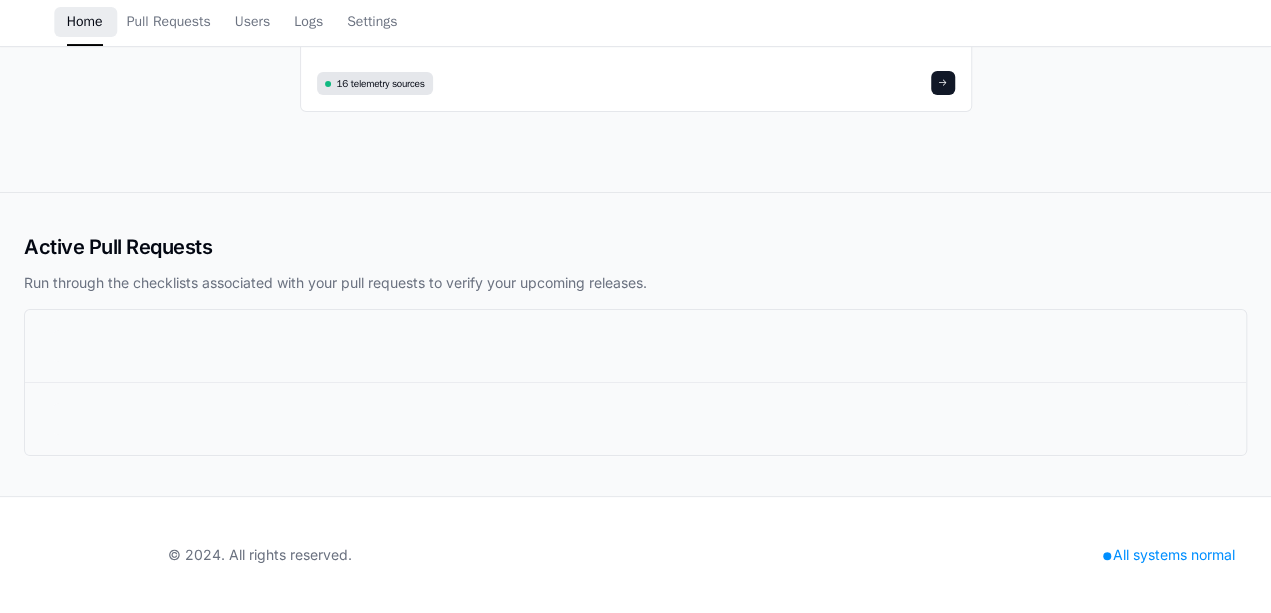 scroll, scrollTop: 0, scrollLeft: 0, axis: both 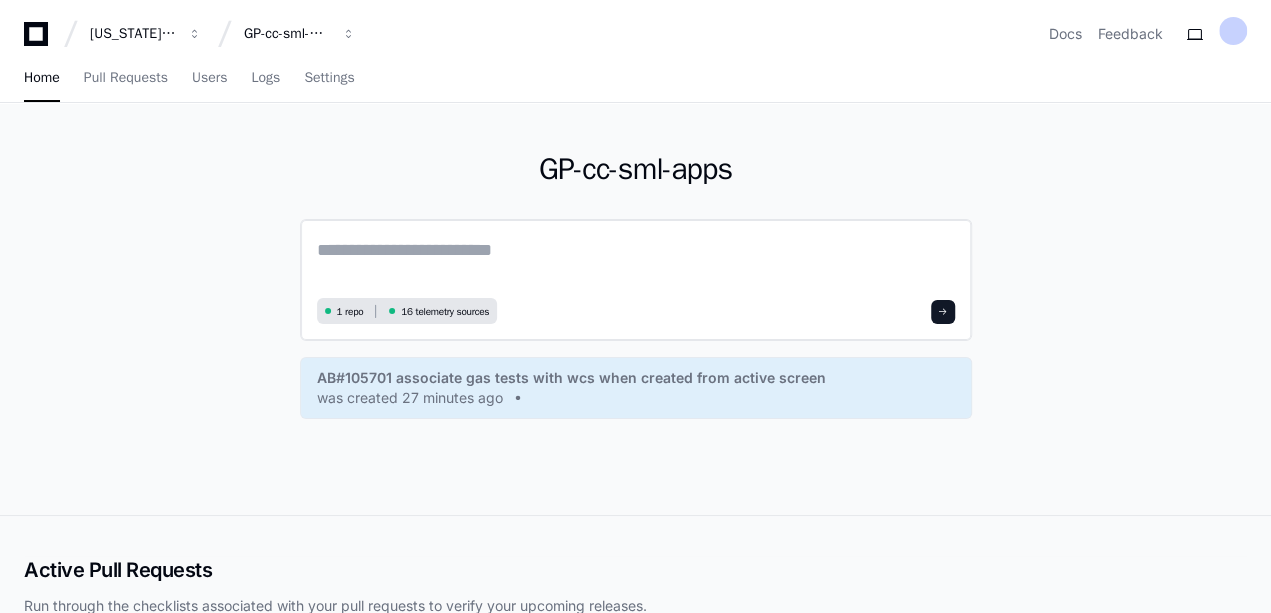 click 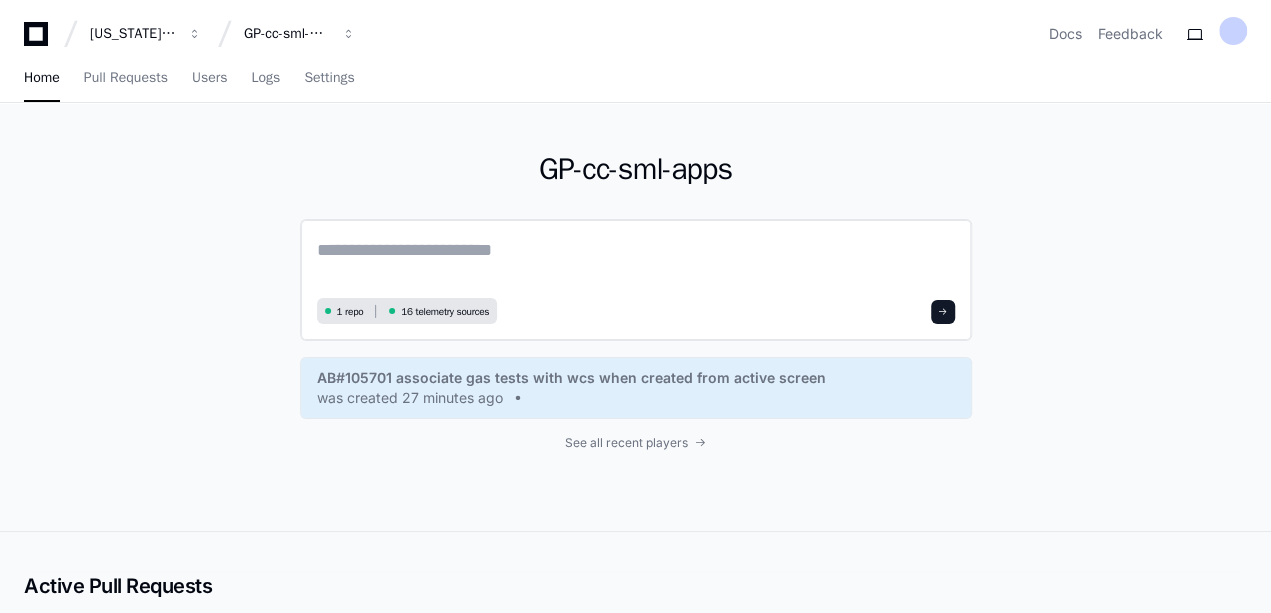 paste on "**********" 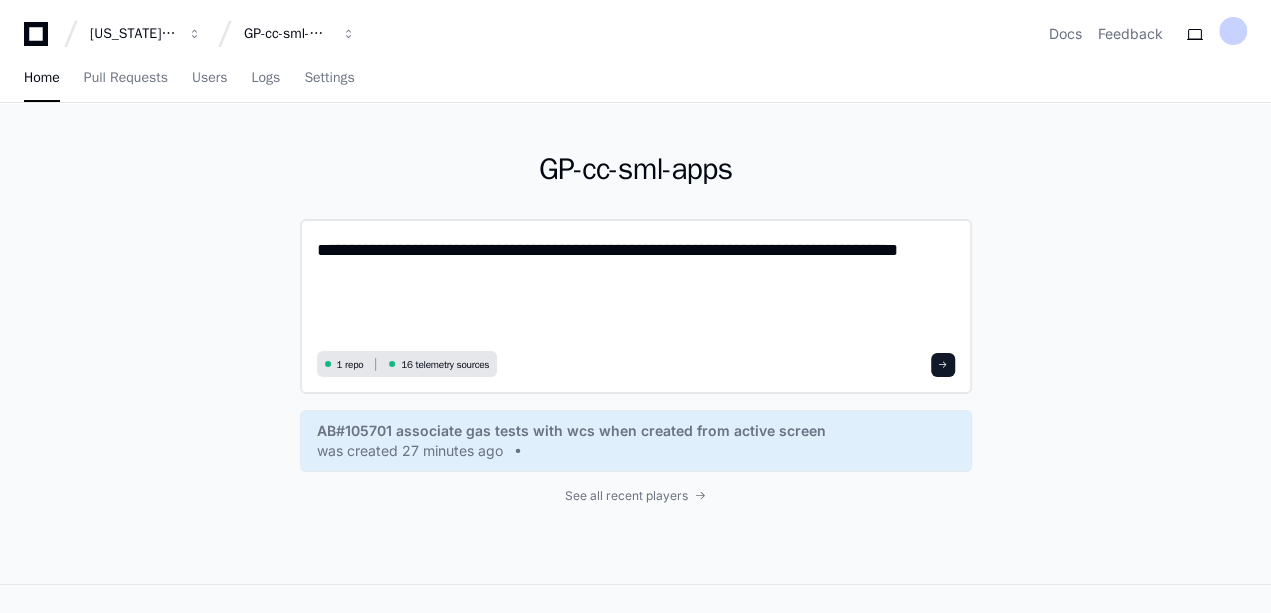 scroll, scrollTop: 0, scrollLeft: 0, axis: both 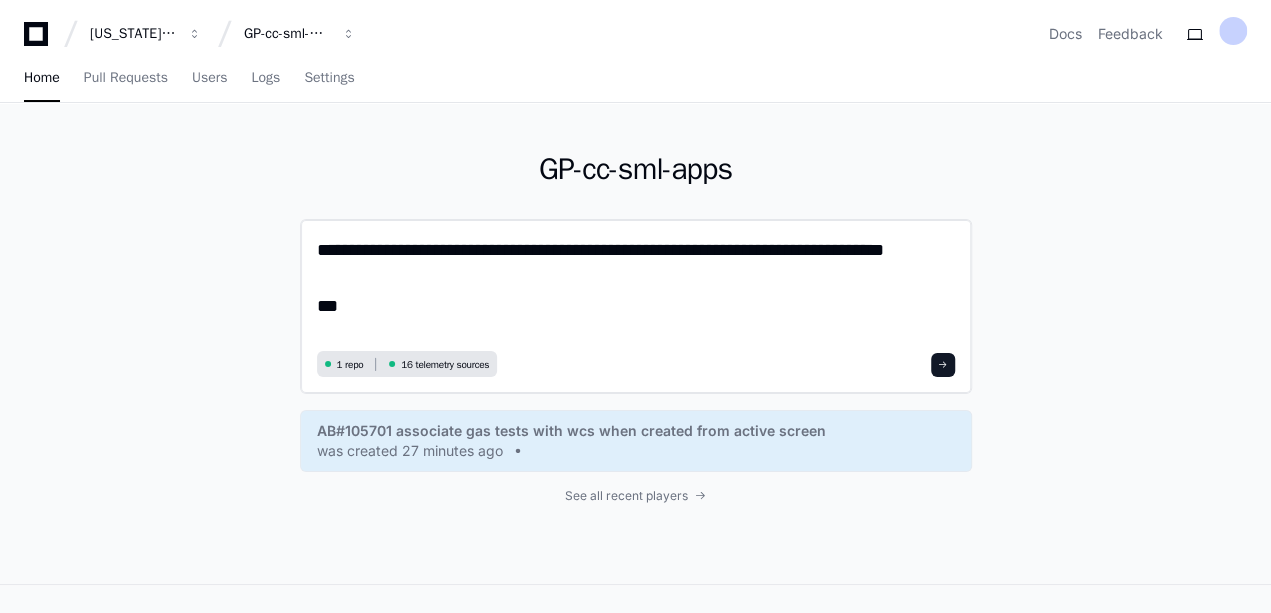 paste on "**********" 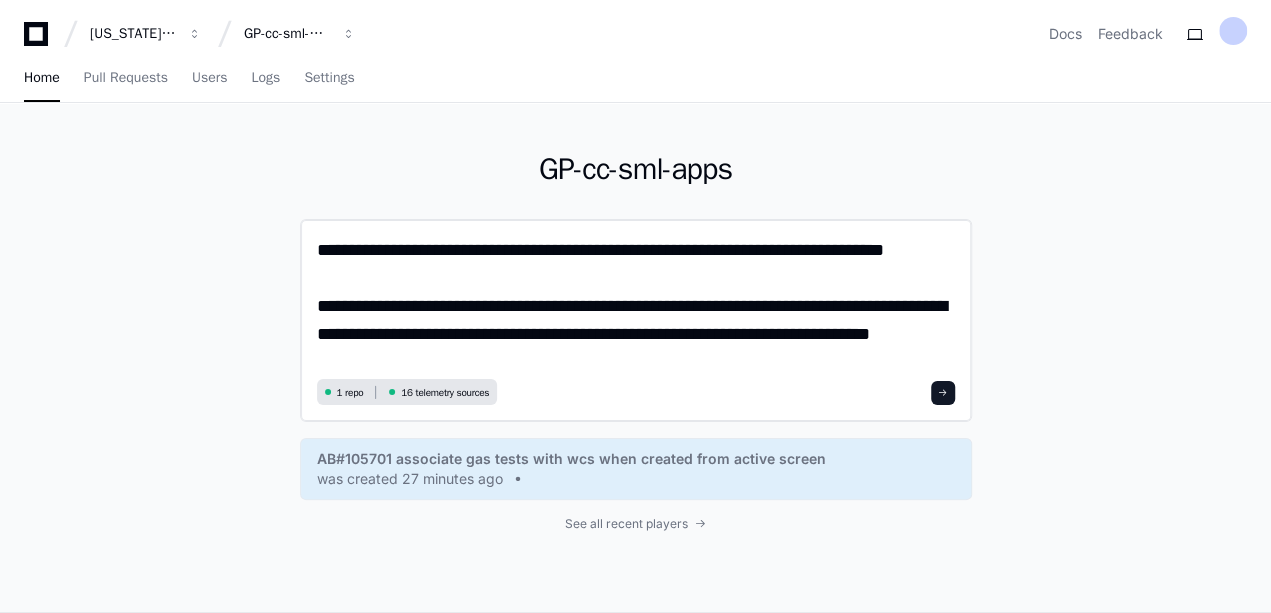 scroll, scrollTop: 0, scrollLeft: 0, axis: both 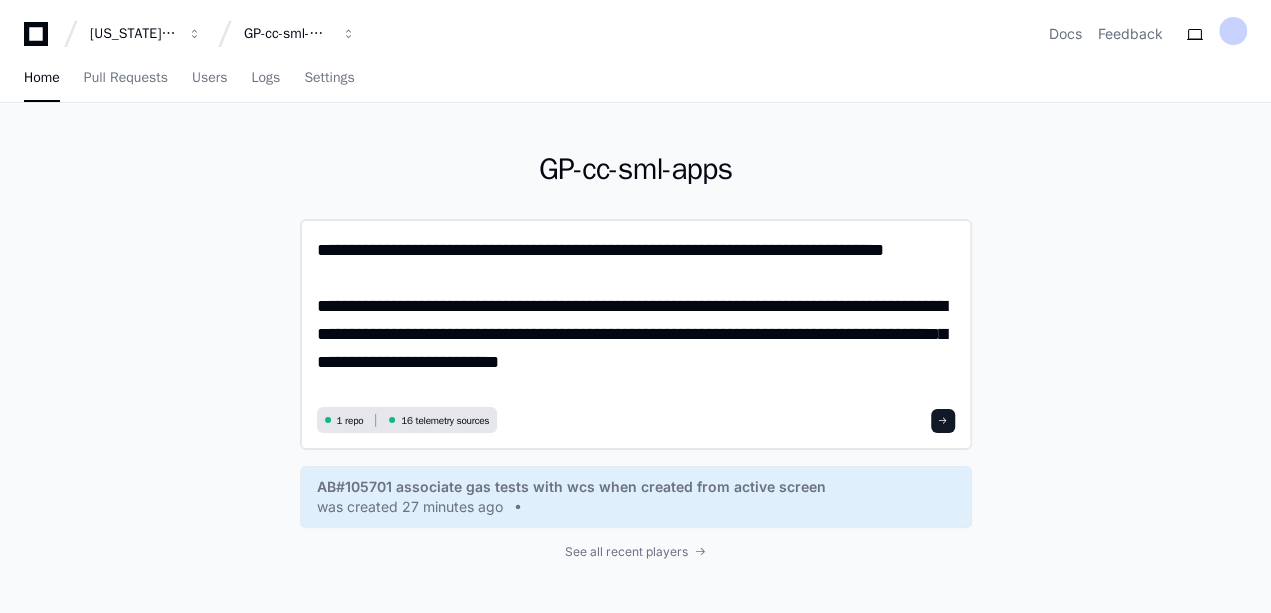 type on "**********" 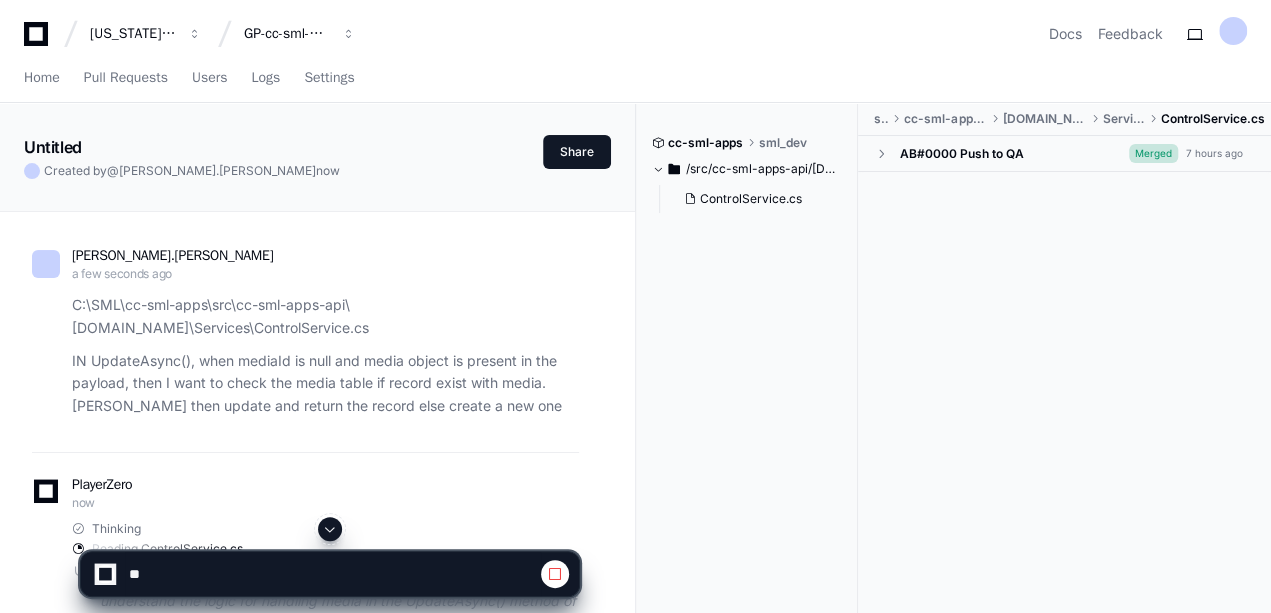 click 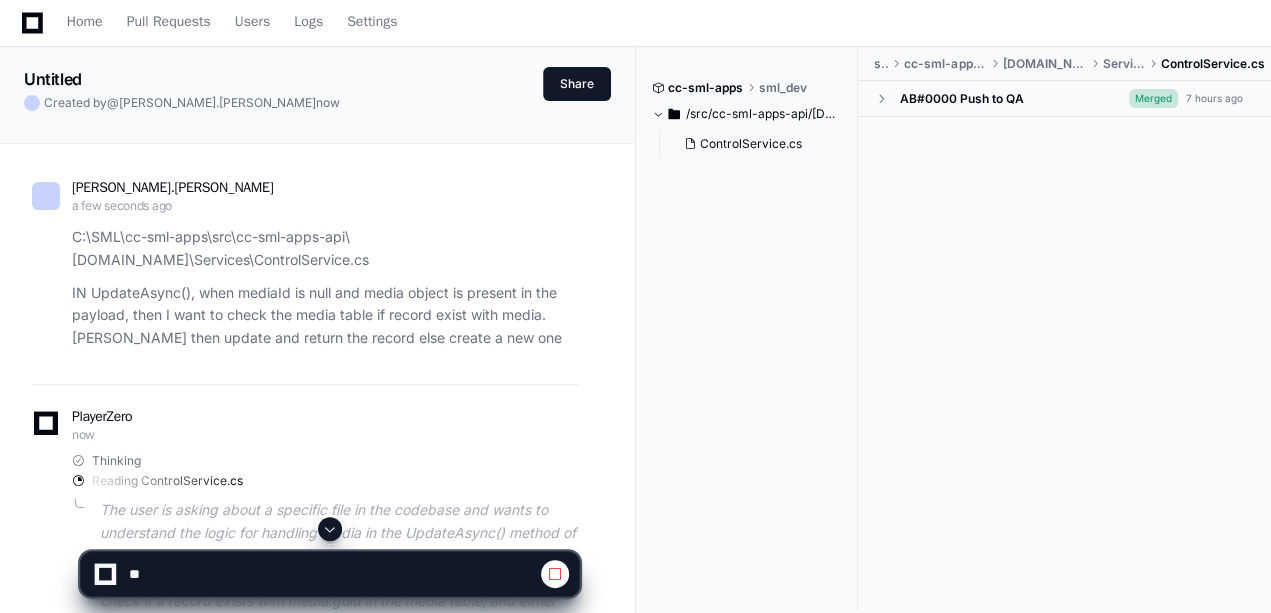 scroll, scrollTop: 324, scrollLeft: 0, axis: vertical 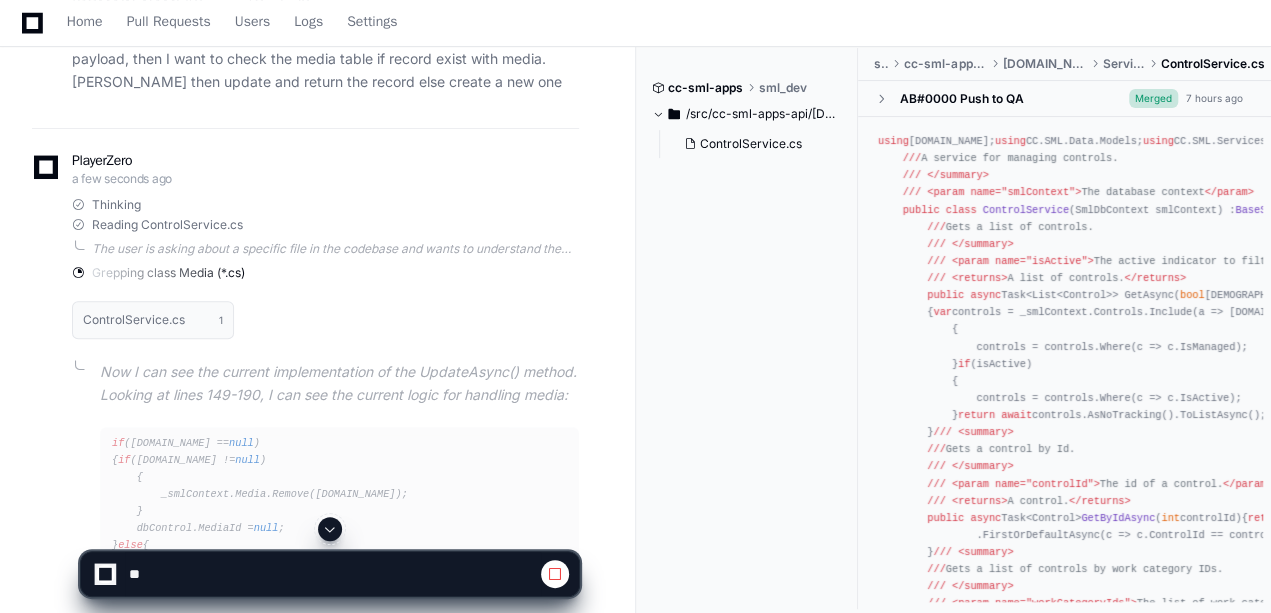 click 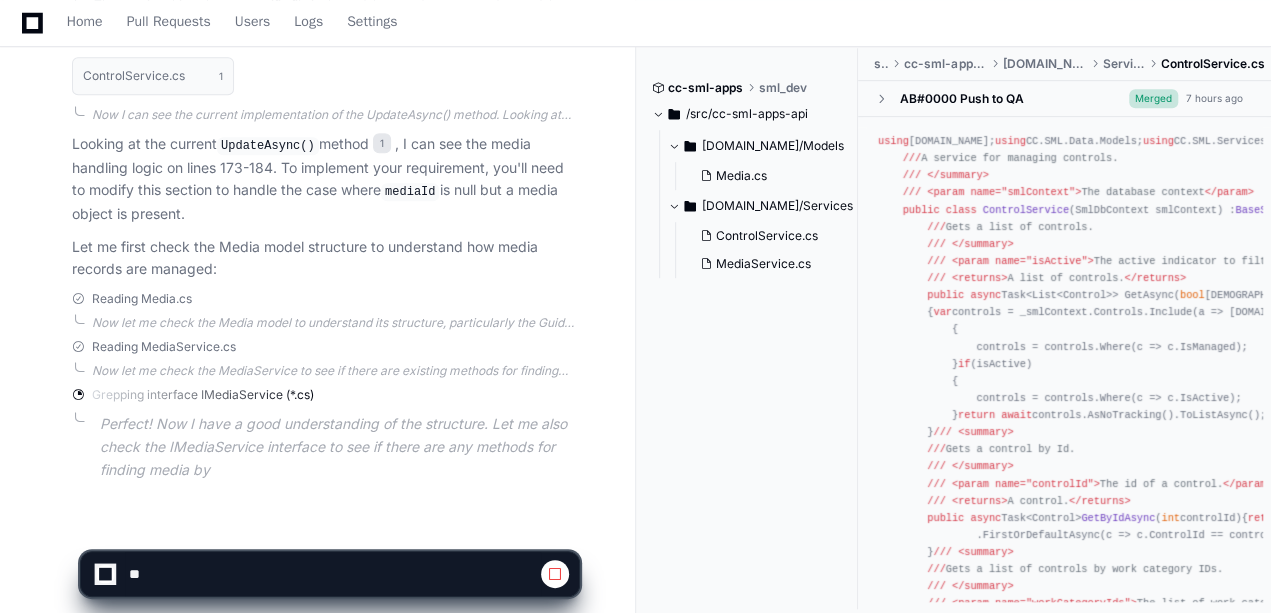 scroll, scrollTop: 591, scrollLeft: 0, axis: vertical 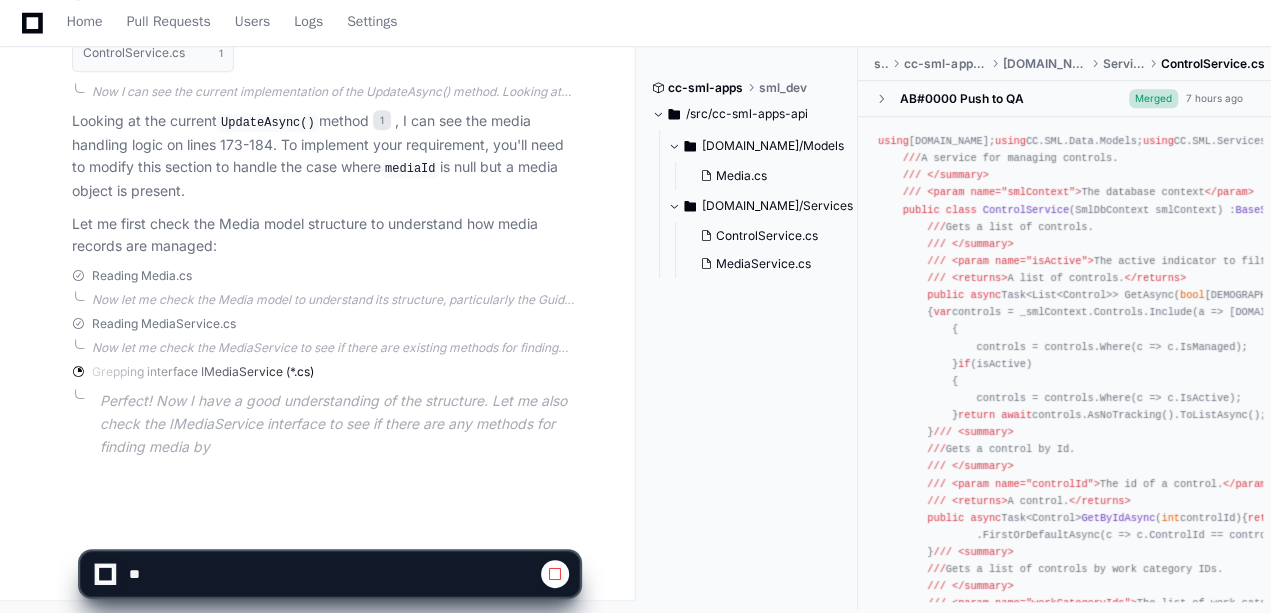 type 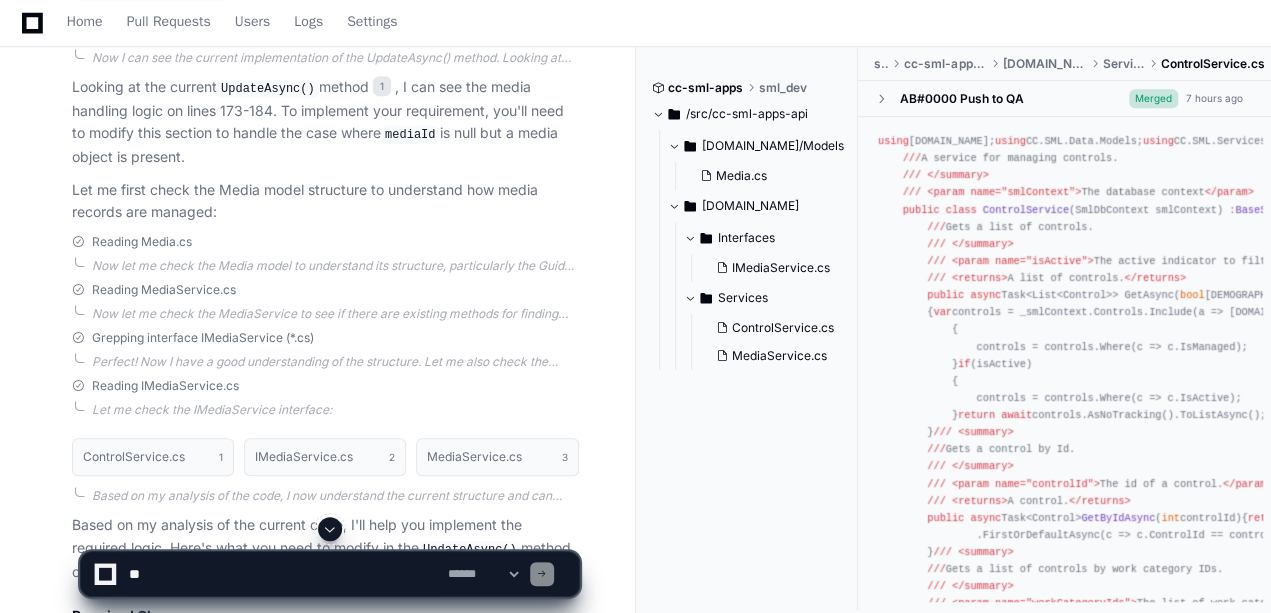 scroll, scrollTop: 403, scrollLeft: 0, axis: vertical 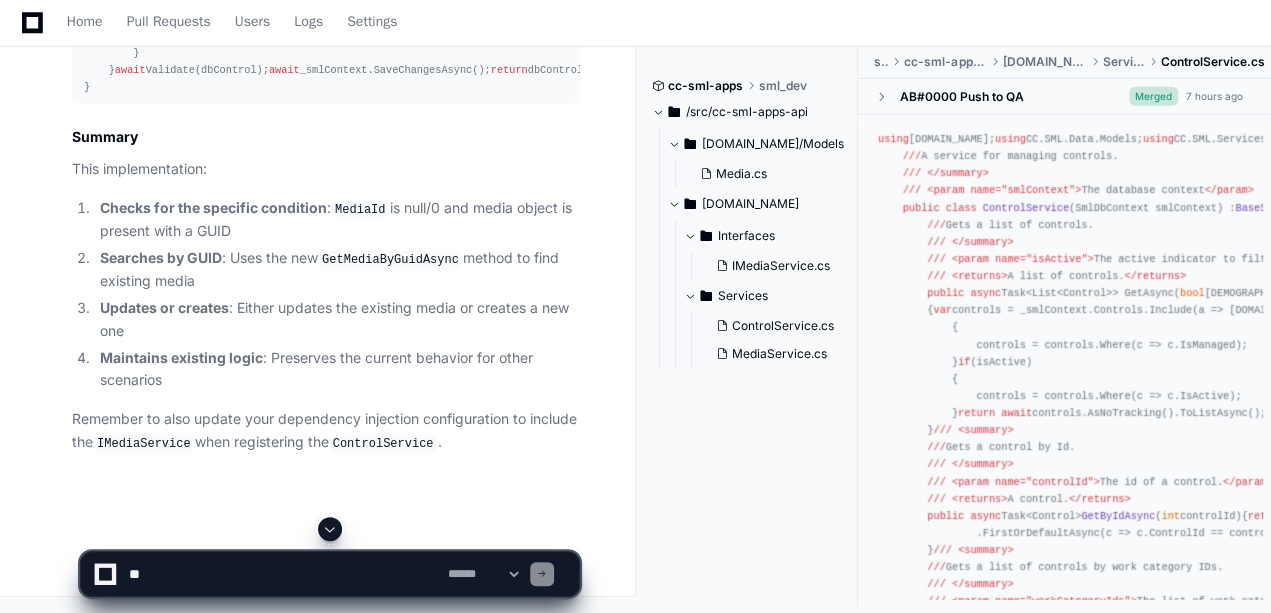 click on "public   async  Task<Control>  UpdateAsync ( Control control )
{
var  dbControl =  await  _smlContext.Controls.Include(a => [DOMAIN_NAME])
.FirstOrDefaultAsync(c => c.ControlId == control.ControlId) ??
throw   new  InvalidOperationException( $"Control with Id ' {control.ControlId} ' not found." );
// Update or assign all relevant fields true ;
dbControl.WorkcategoryId = control.WorkcategoryId;
dbControl.UpdatedBy =  string .Empty;
dbControl.UpdatedDt = DateTime.UtcNow.SetKindUnspecified();
// Enhanced media handling logic
if  ([DOMAIN_NAME] ==  null )
{
if  ([DOMAIN_NAME] !=  null )
{
_smlContext.Media.Remove([DOMAIN_NAME]);
}
dbControl.MediaId =  null ;
}
else
{
// Check if mediaId is null but media object is present
if  (control.Media.MediaId ==  0  && ! string .IsNullOrEmpty(control.Media.Guid))
{
var await if var" 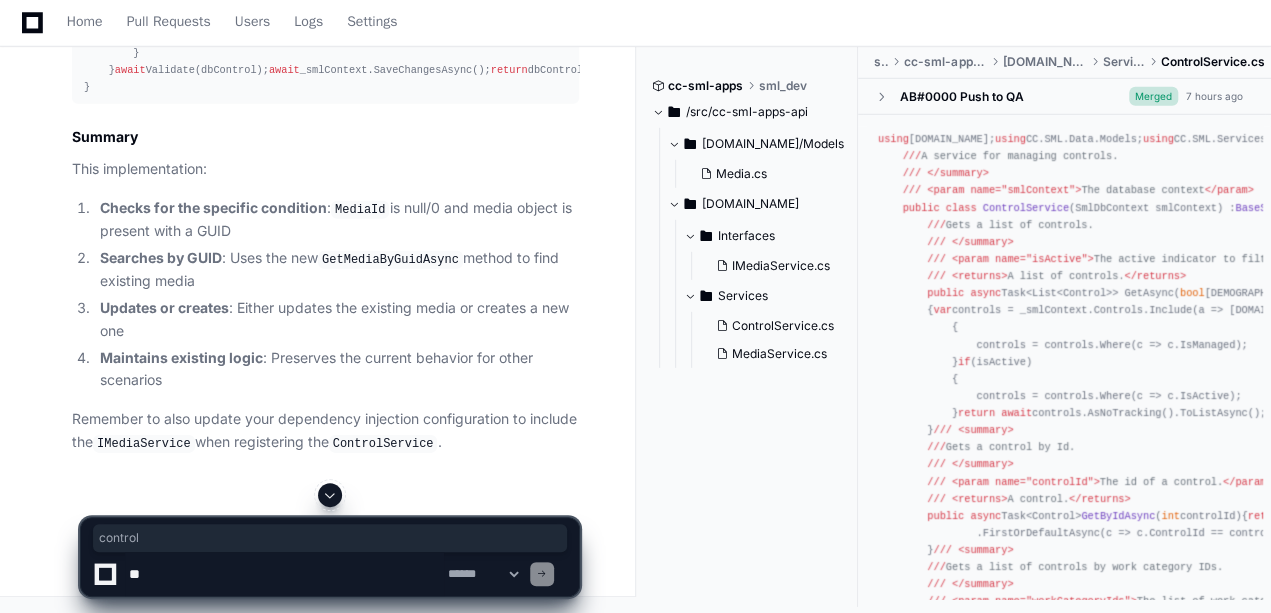 click on "public   async  Task<Control>  UpdateAsync ( Control control )
{
var  dbControl =  await  _smlContext.Controls.Include(a => [DOMAIN_NAME])
.FirstOrDefaultAsync(c => c.ControlId == control.ControlId) ??
throw   new  InvalidOperationException( $"Control with Id ' {control.ControlId} ' not found." );
// Update or assign all relevant fields true ;
dbControl.WorkcategoryId = control.WorkcategoryId;
dbControl.UpdatedBy =  string .Empty;
dbControl.UpdatedDt = DateTime.UtcNow.SetKindUnspecified();
// Enhanced media handling logic
if  ([DOMAIN_NAME] ==  null )
{
if  ([DOMAIN_NAME] !=  null )
{
_smlContext.Media.Remove([DOMAIN_NAME]);
}
dbControl.MediaId =  null ;
}
else
{
// Check if mediaId is null but media object is present
if  (control.Media.MediaId ==  0  && ! string .IsNullOrEmpty(control.Media.Guid))
{
var await if var" 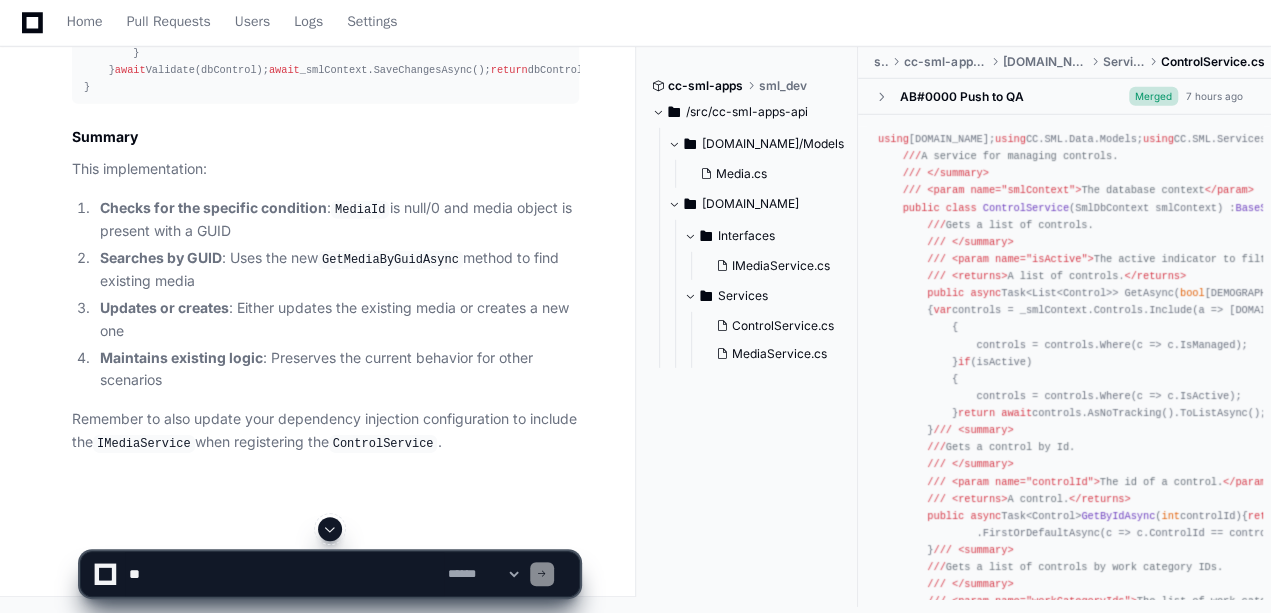 scroll, scrollTop: 3324, scrollLeft: 0, axis: vertical 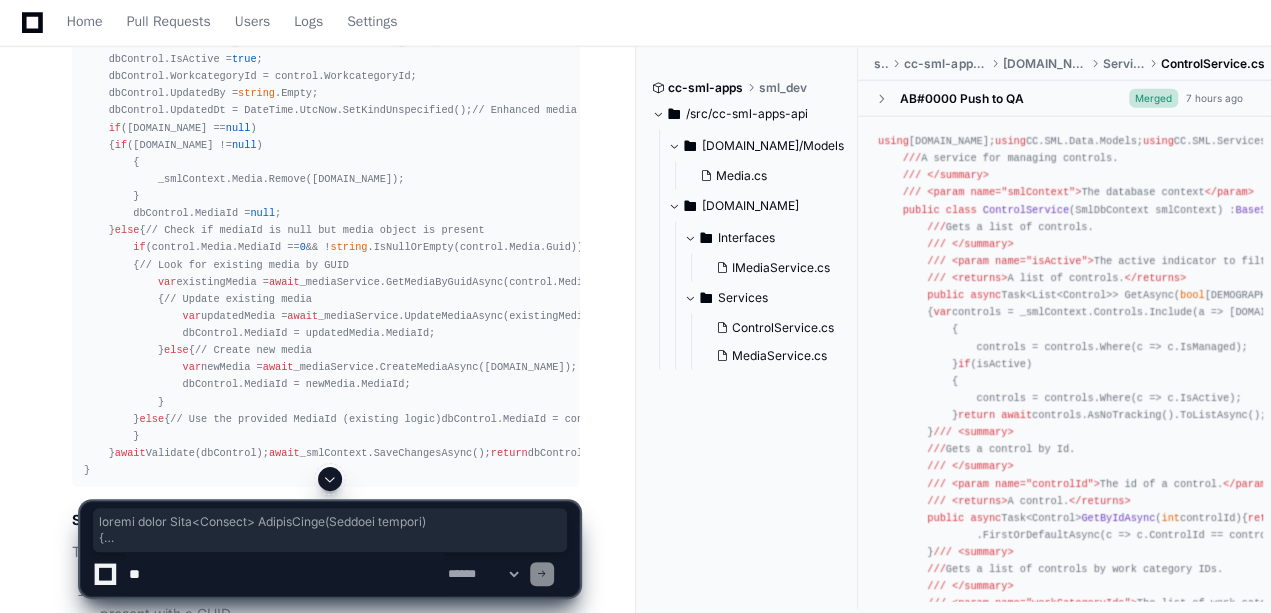 click on "public   async  Task<Control>  UpdateAsync ( Control control )
{
var  dbControl =  await  _smlContext.Controls.Include(a => [DOMAIN_NAME])
.FirstOrDefaultAsync(c => c.ControlId == control.ControlId) ??
throw   new  InvalidOperationException( $"Control with Id ' {control.ControlId} ' not found." );
// Update or assign all relevant fields true ;
dbControl.WorkcategoryId = control.WorkcategoryId;
dbControl.UpdatedBy =  string .Empty;
dbControl.UpdatedDt = DateTime.UtcNow.SetKindUnspecified();
// Enhanced media handling logic
if  ([DOMAIN_NAME] ==  null )
{
if  ([DOMAIN_NAME] !=  null )
{
_smlContext.Media.Remove([DOMAIN_NAME]);
}
dbControl.MediaId =  null ;
}
else
{
// Check if mediaId is null but media object is present
if  (control.Media.MediaId ==  0  && ! string .IsNullOrEmpty(control.Media.Guid))
{
var await if var" 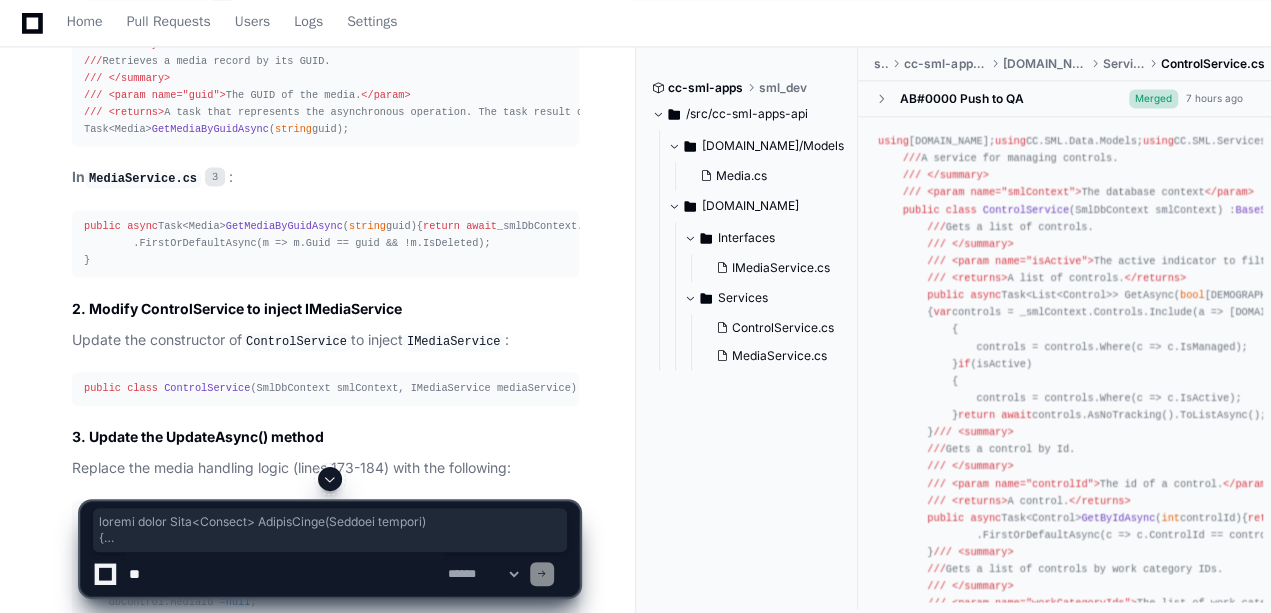 scroll, scrollTop: 1378, scrollLeft: 0, axis: vertical 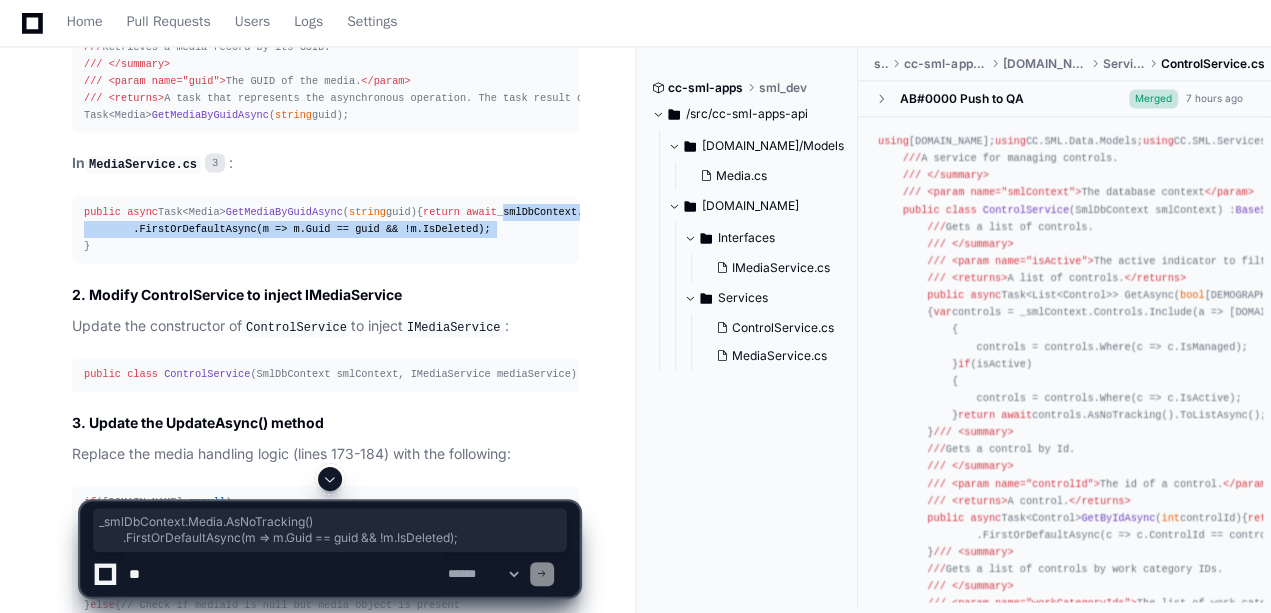 drag, startPoint x: 177, startPoint y: 238, endPoint x: 474, endPoint y: 253, distance: 297.37854 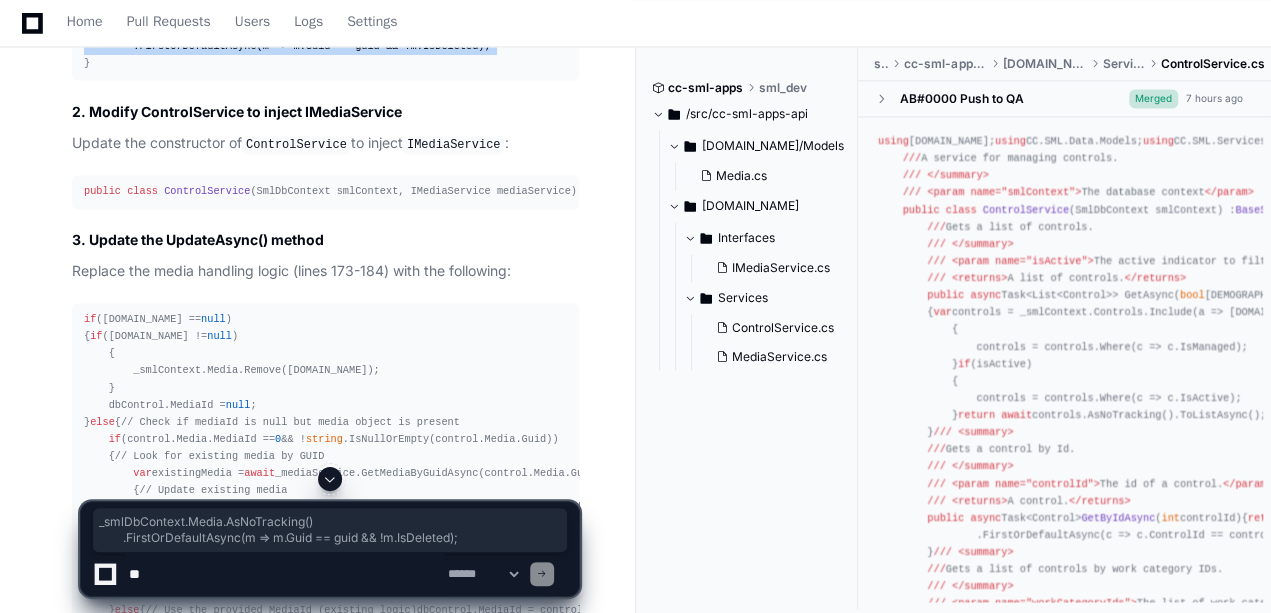 scroll, scrollTop: 1584, scrollLeft: 0, axis: vertical 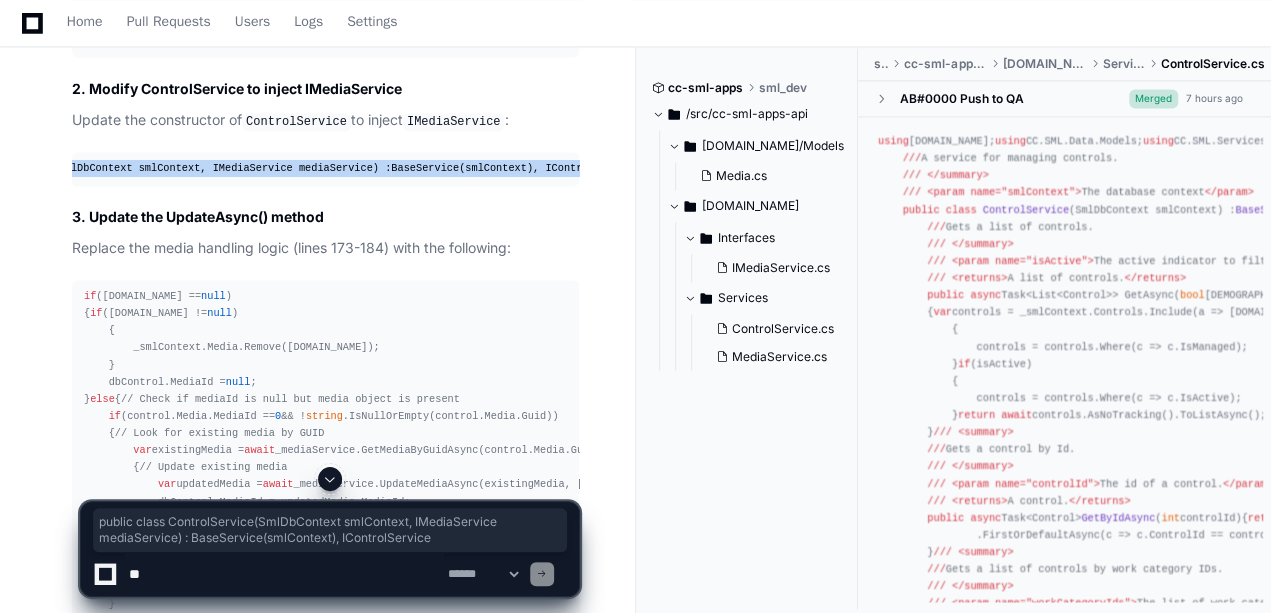 drag, startPoint x: 82, startPoint y: 196, endPoint x: 596, endPoint y: 193, distance: 514.0087 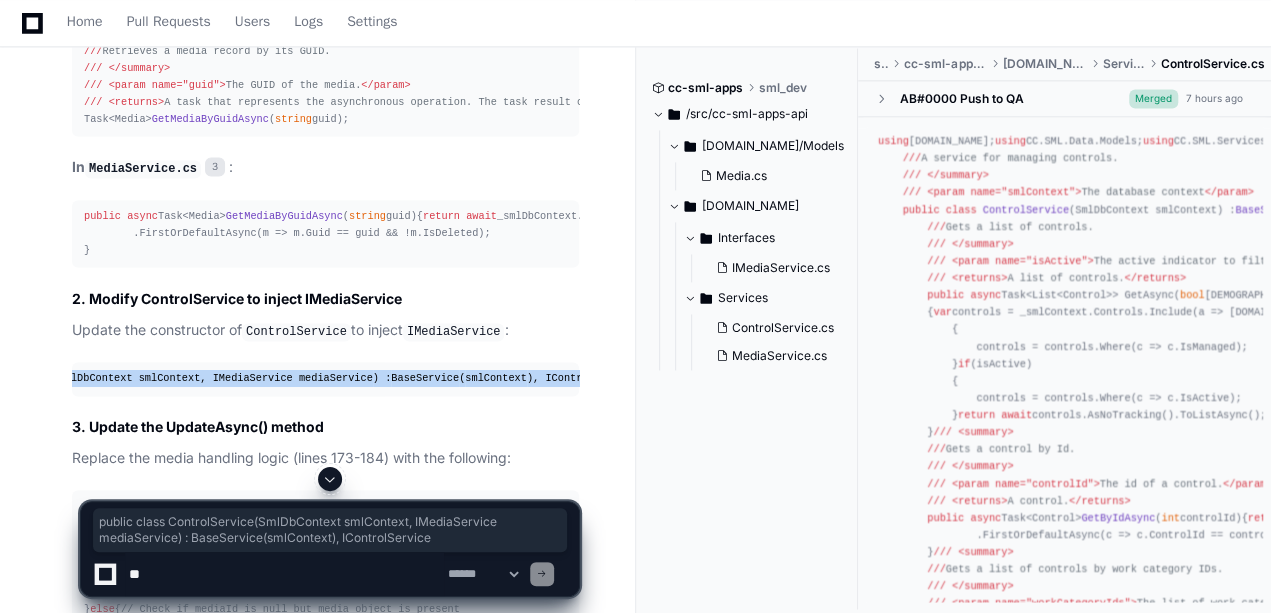 scroll, scrollTop: 1362, scrollLeft: 0, axis: vertical 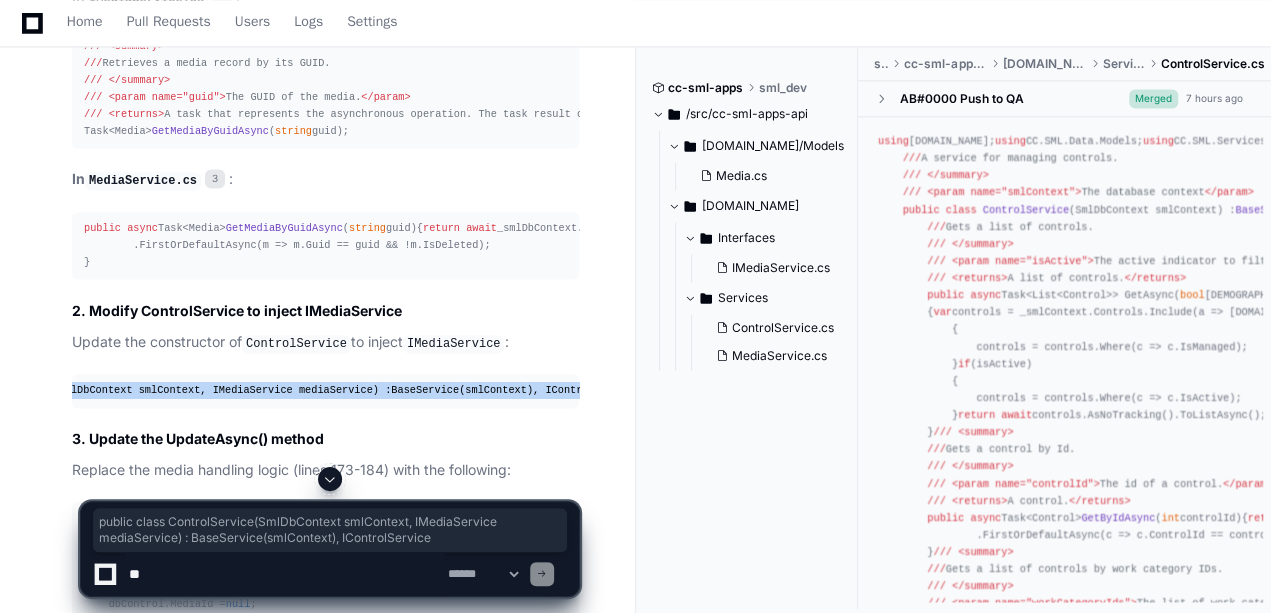 click on "SmlDbContext smlContext, IMediaService mediaService" 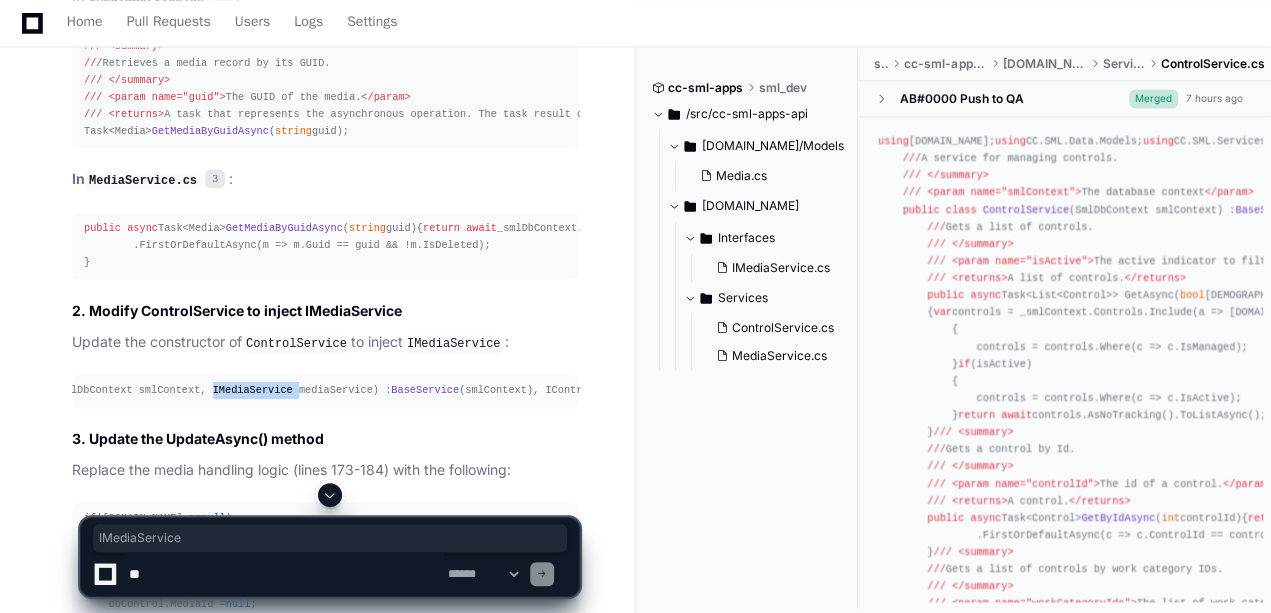 click on "SmlDbContext smlContext, IMediaService mediaService" 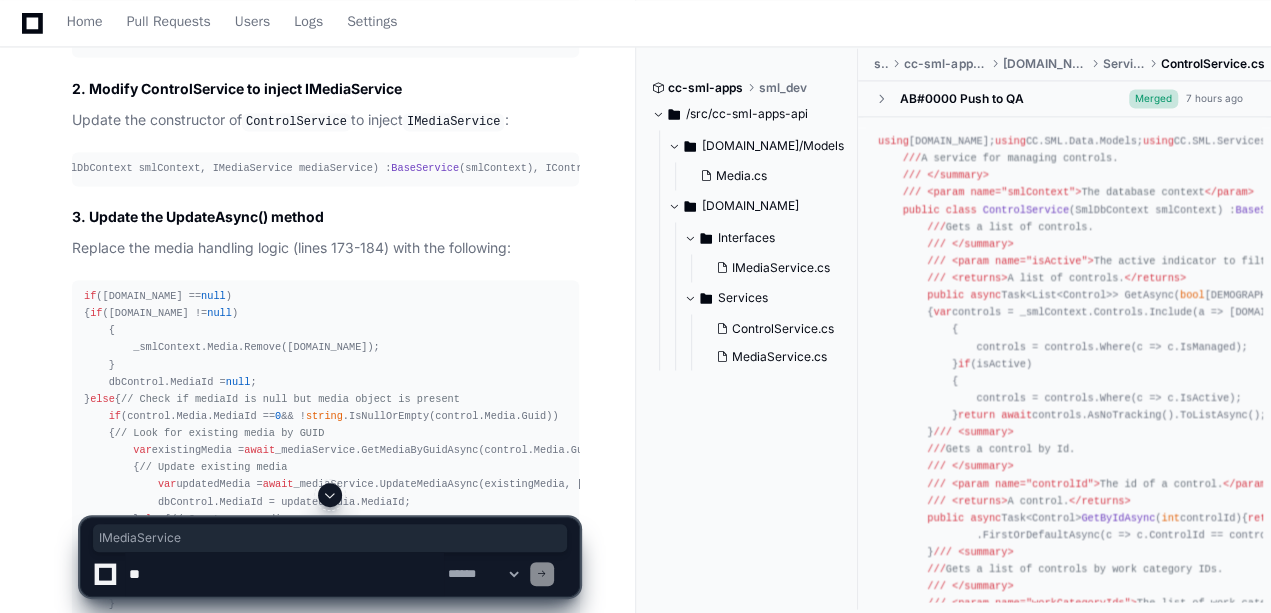 click on "SmlDbContext smlContext, IMediaService mediaService" 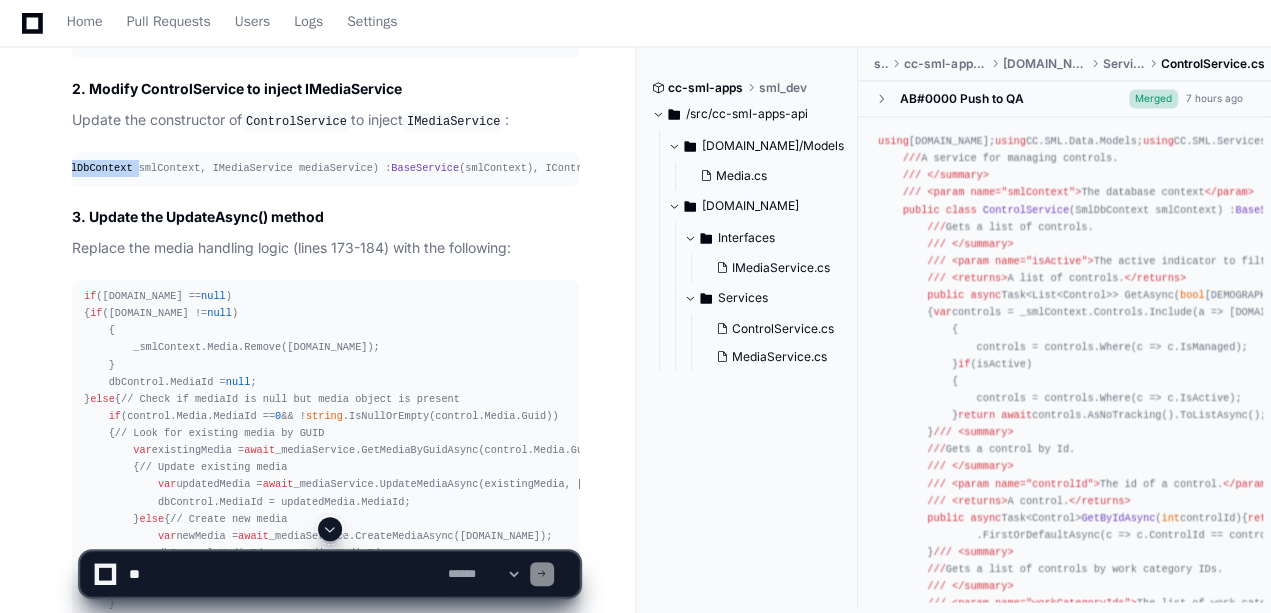 click on "SmlDbContext smlContext, IMediaService mediaService" 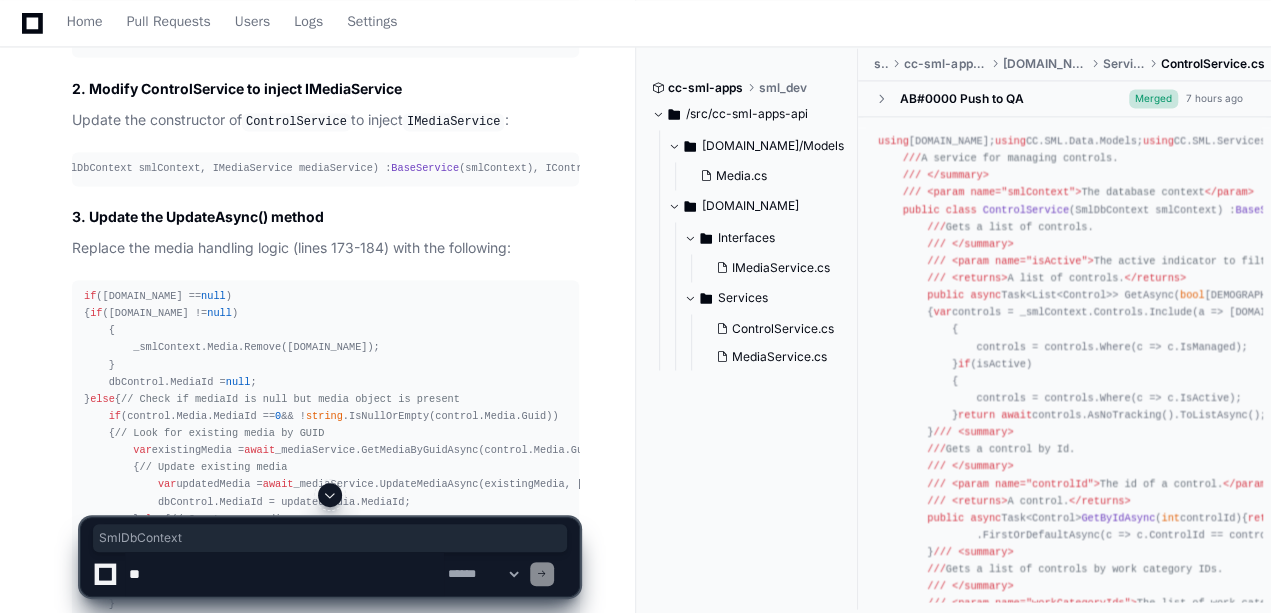 click on "SmlDbContext smlContext, IMediaService mediaService" 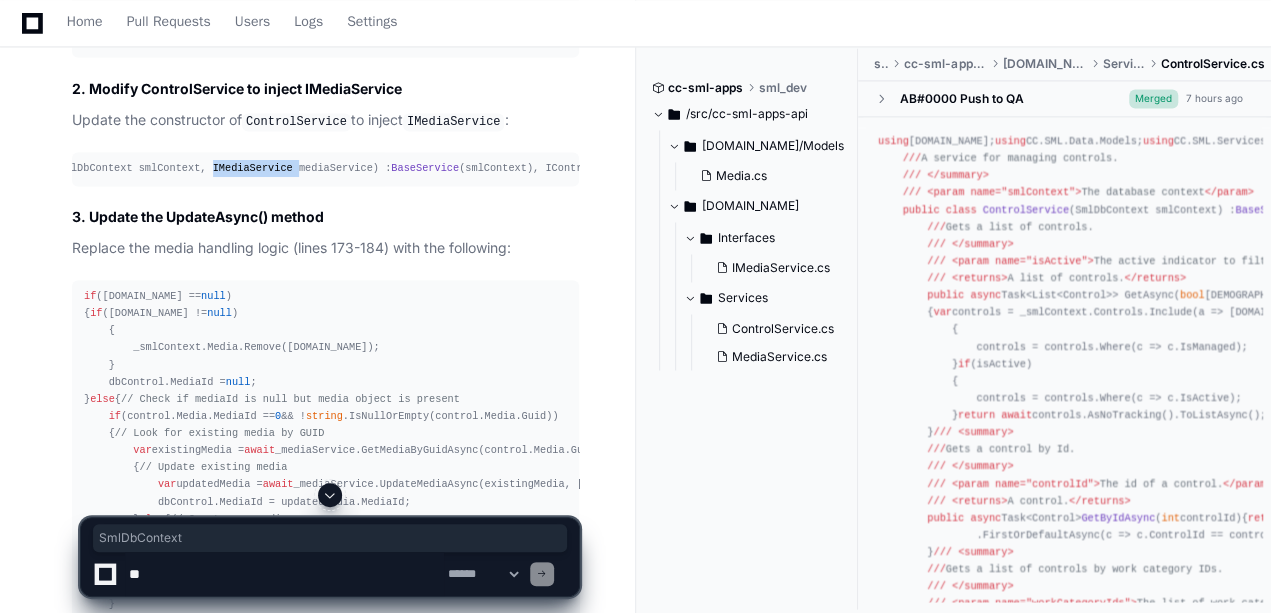click on "SmlDbContext smlContext, IMediaService mediaService" 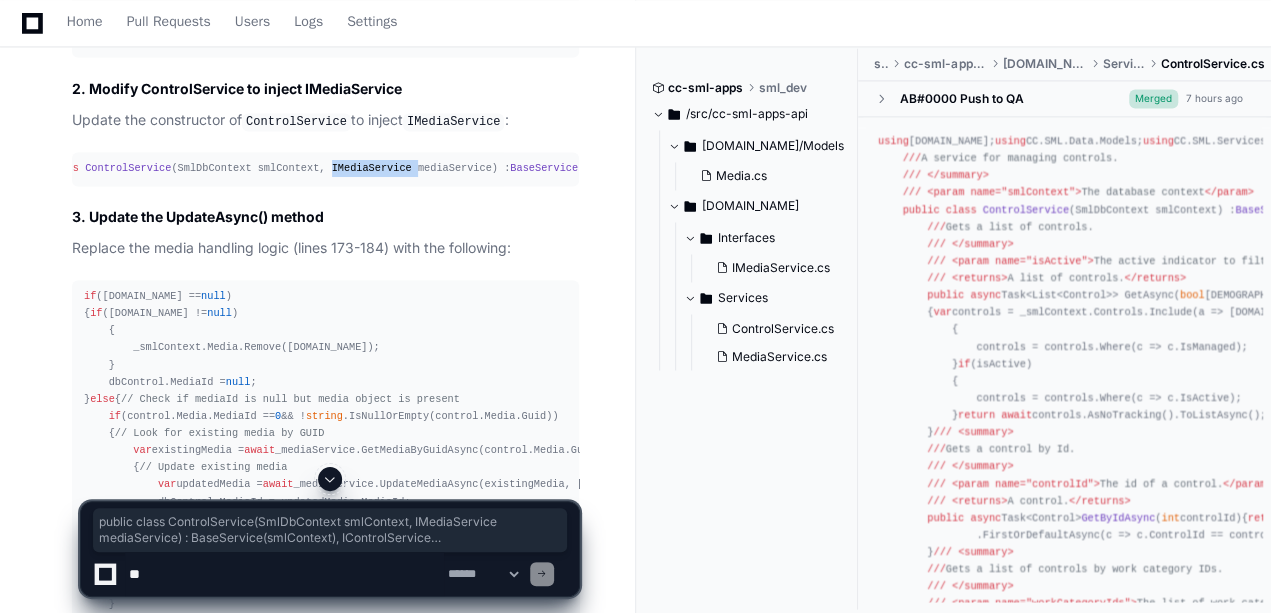 scroll, scrollTop: 0, scrollLeft: 0, axis: both 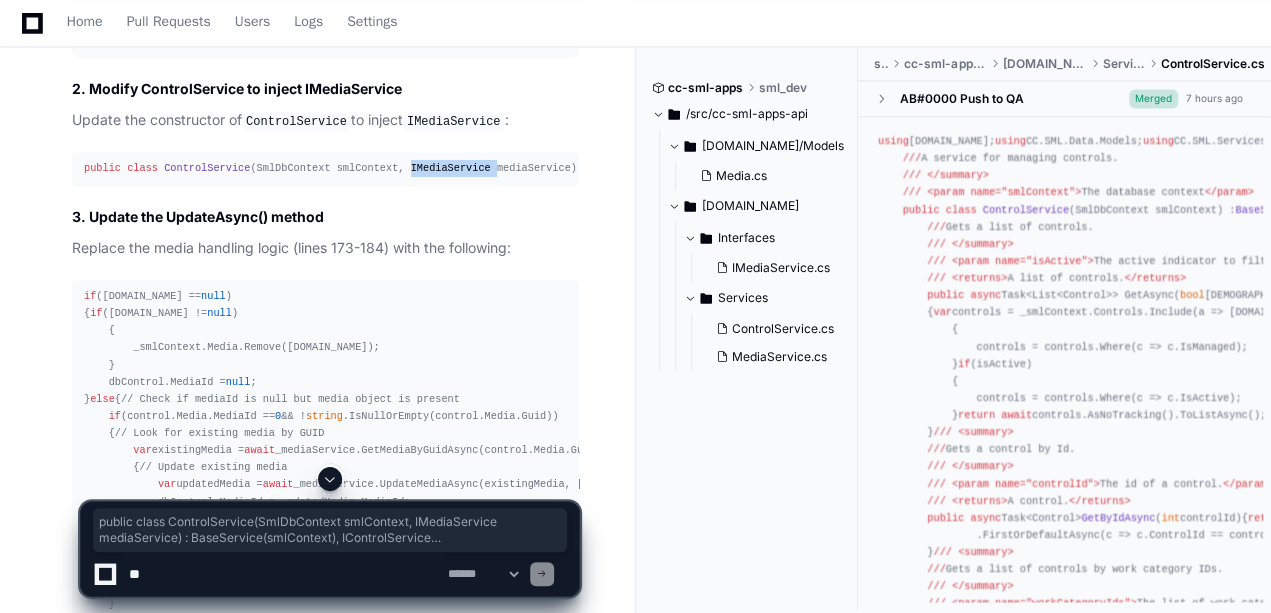 drag, startPoint x: 258, startPoint y: 225, endPoint x: 38, endPoint y: 172, distance: 226.29405 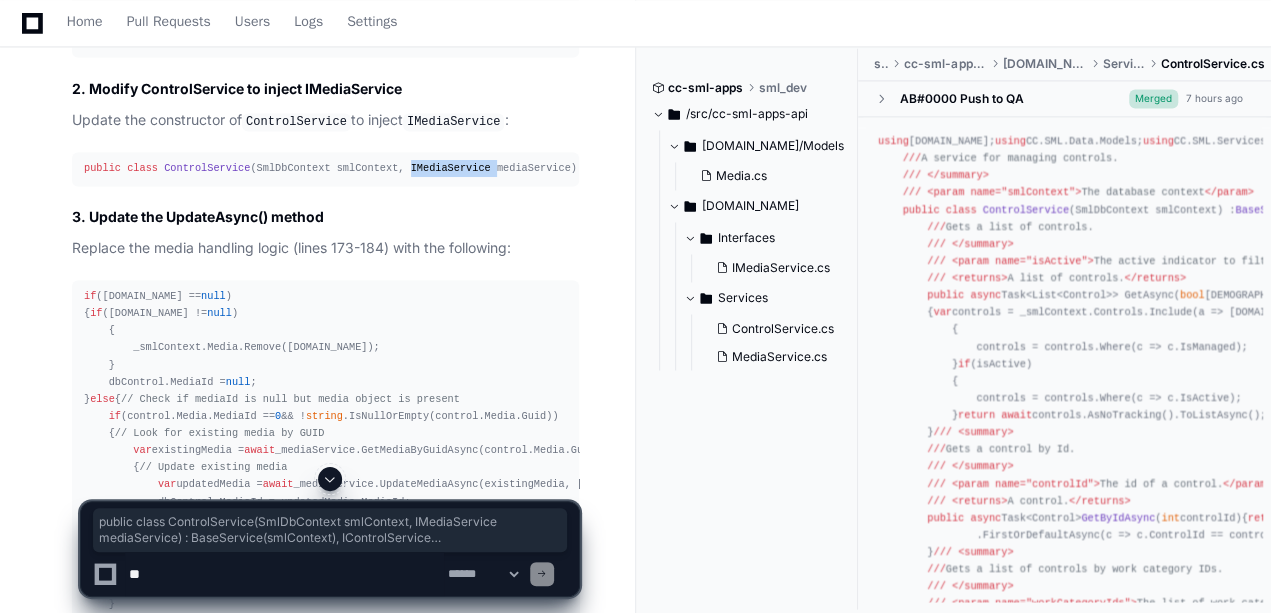 click on "public   class   ControlService ( SmlDbContext smlContext, IMediaService mediaService ) :  BaseService ( smlContext ), IControlService
{
private   readonly  IMediaService _mediaService = mediaService;" 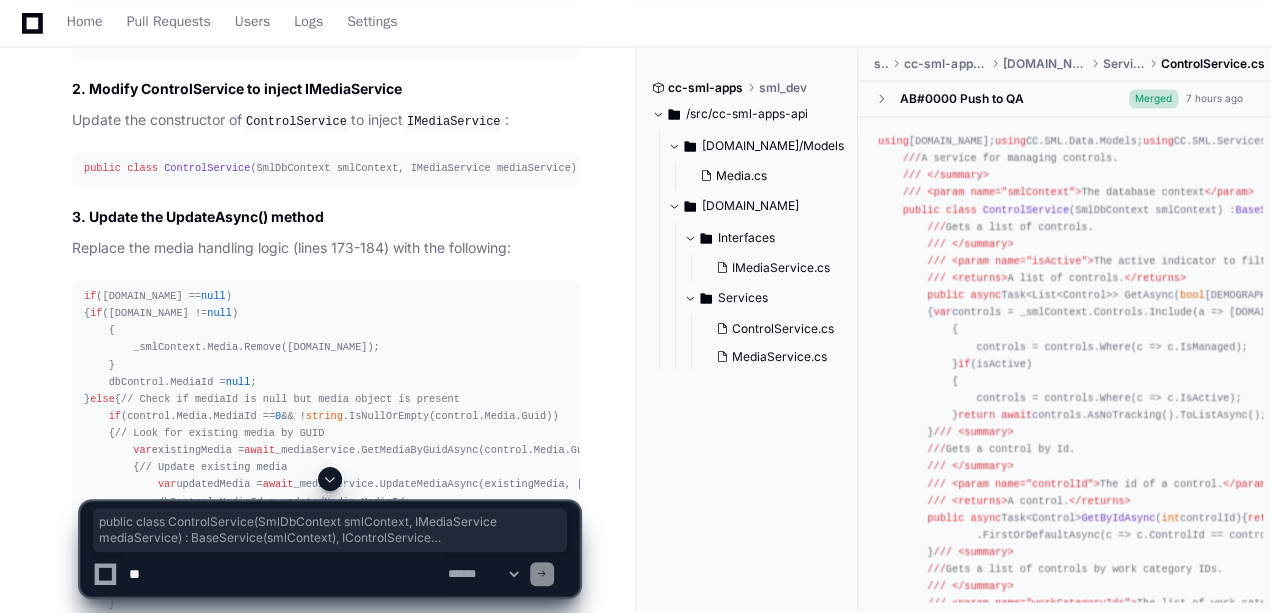 drag, startPoint x: 81, startPoint y: 197, endPoint x: 446, endPoint y: 229, distance: 366.40005 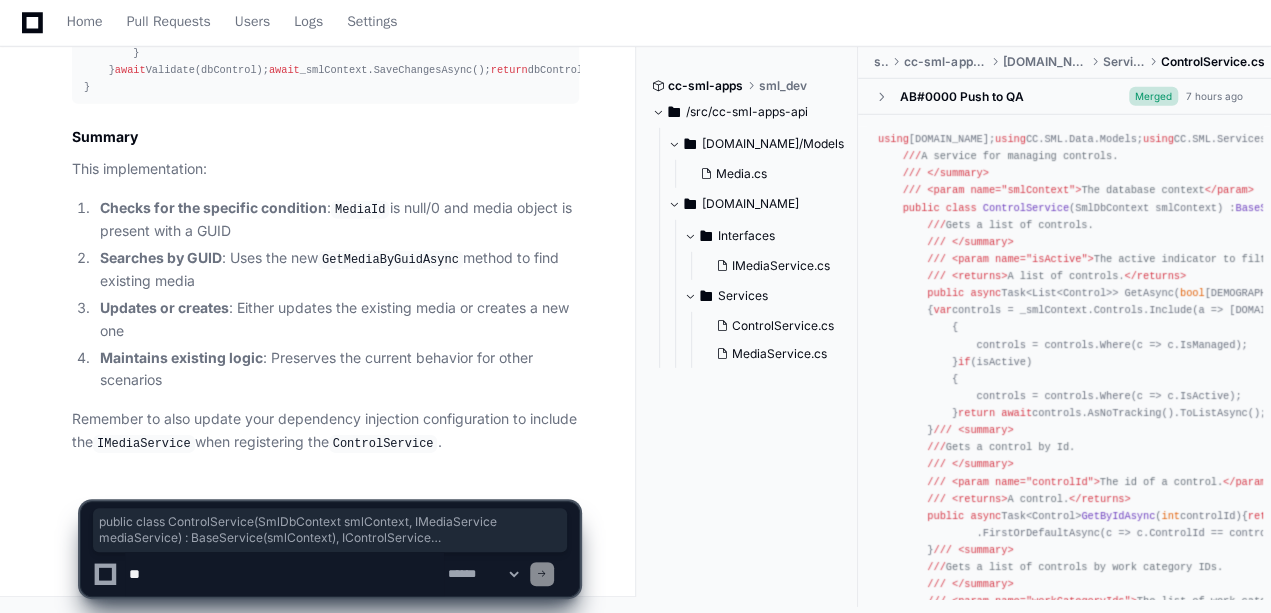 scroll, scrollTop: 3700, scrollLeft: 0, axis: vertical 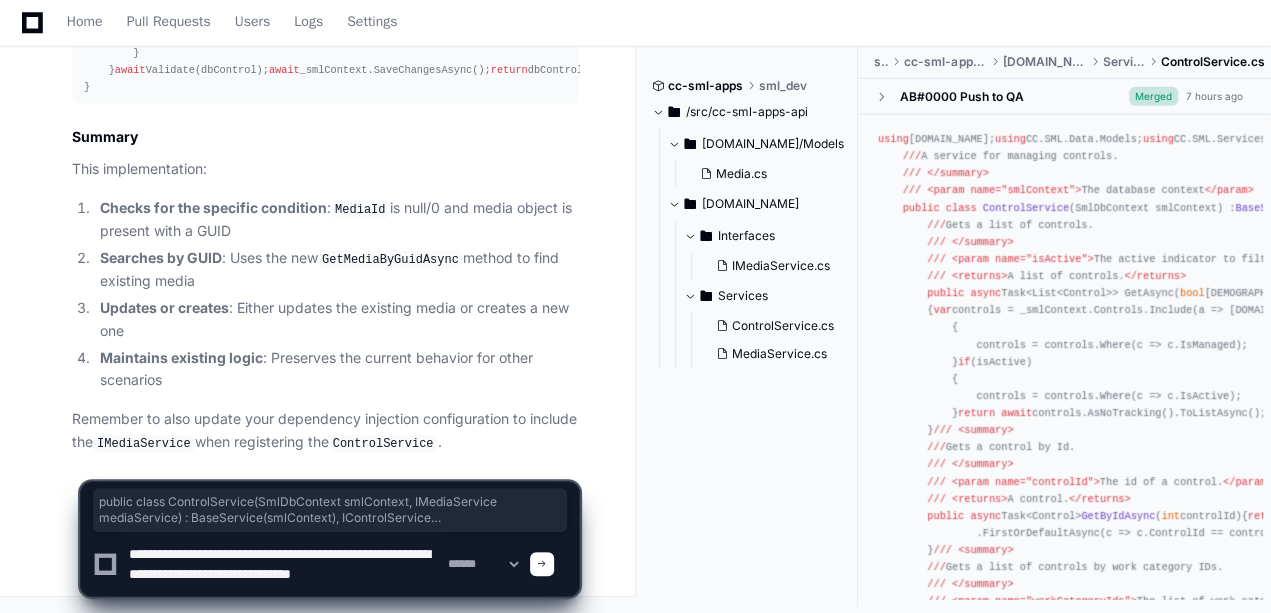 paste on "**********" 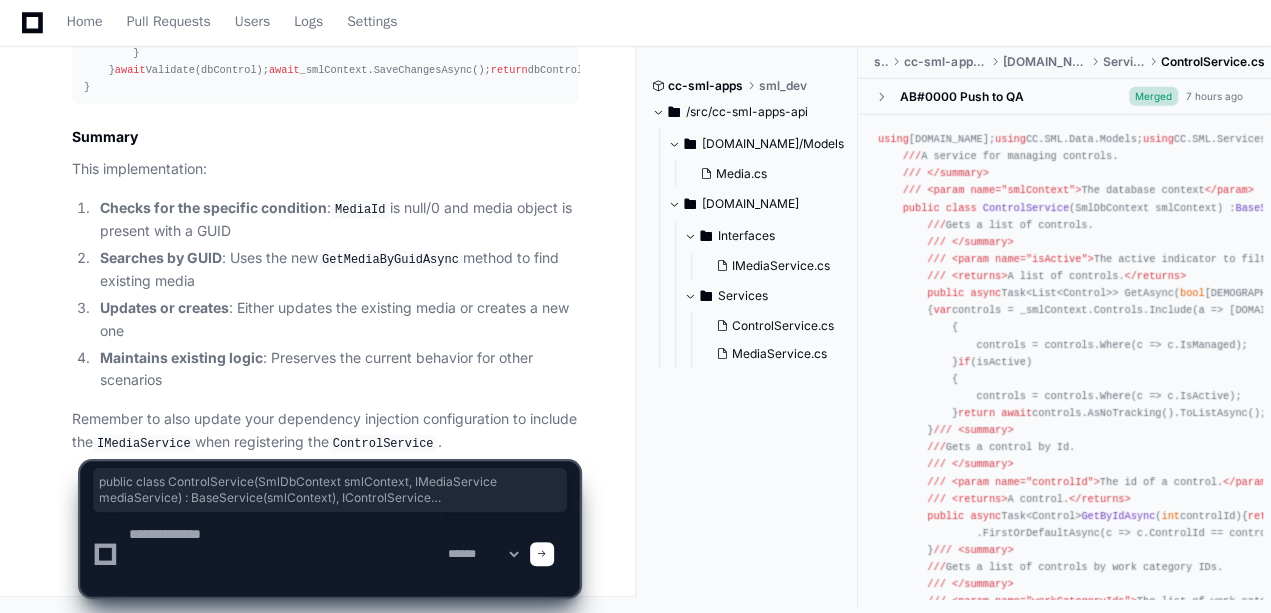 scroll, scrollTop: 0, scrollLeft: 0, axis: both 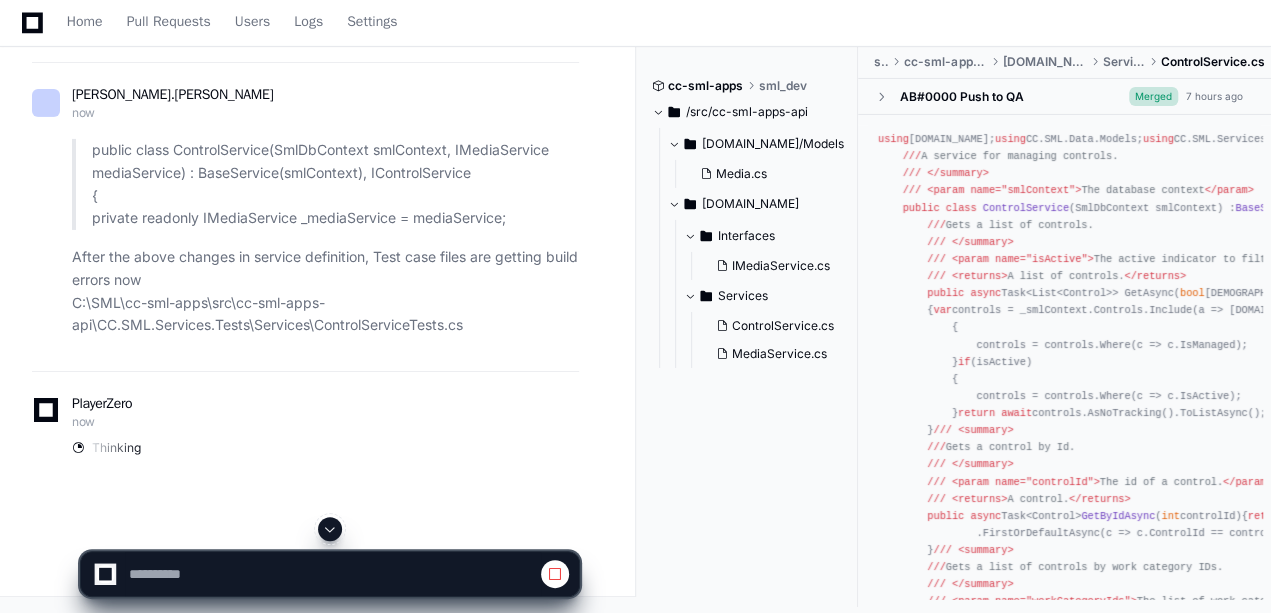 click 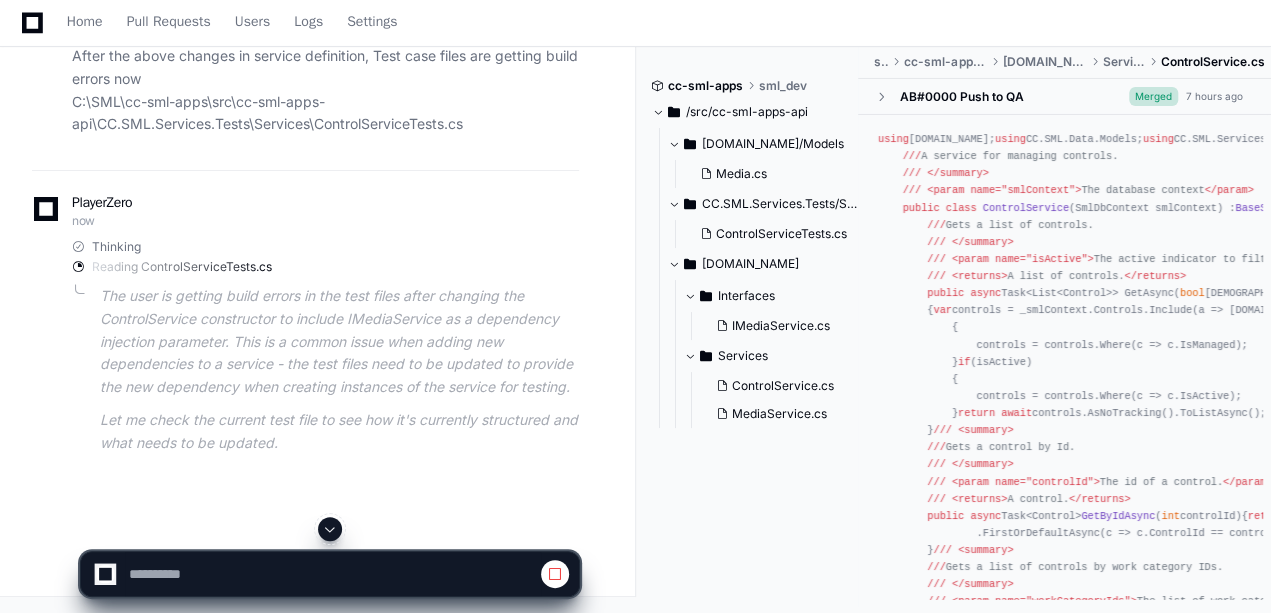 click 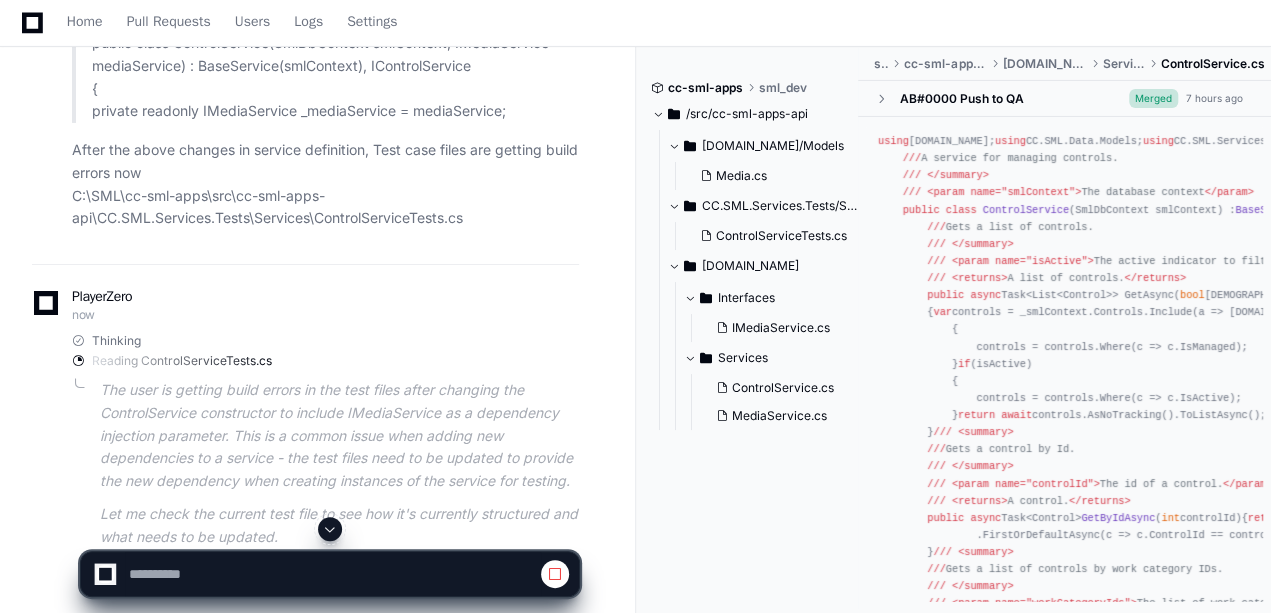click 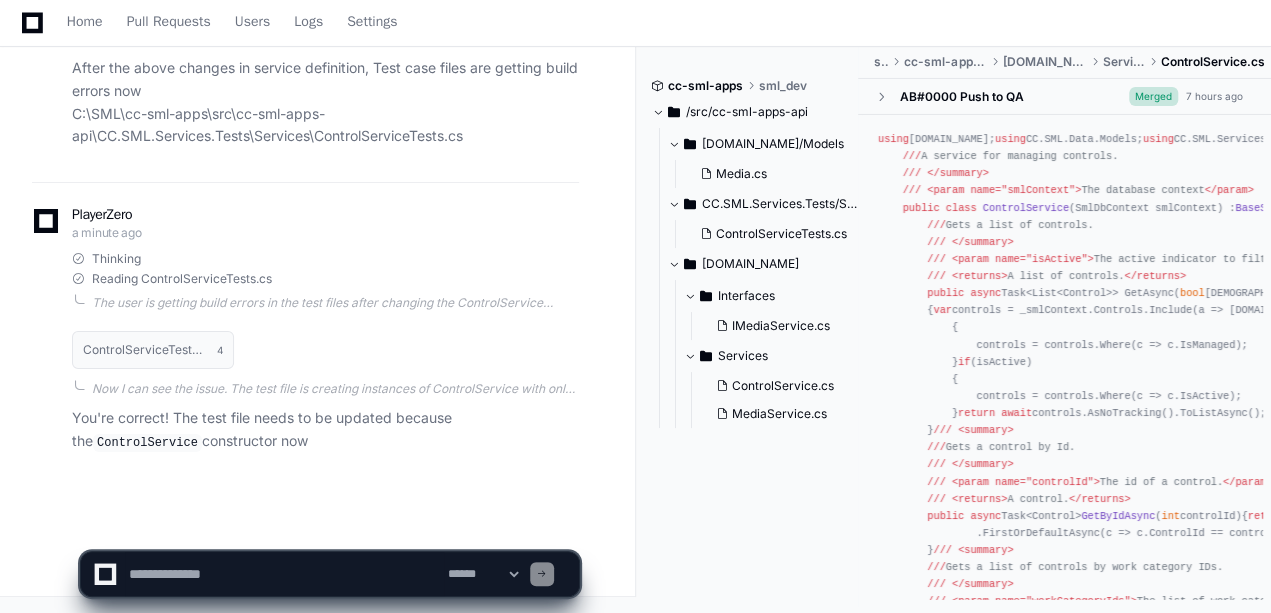 scroll, scrollTop: 4326, scrollLeft: 0, axis: vertical 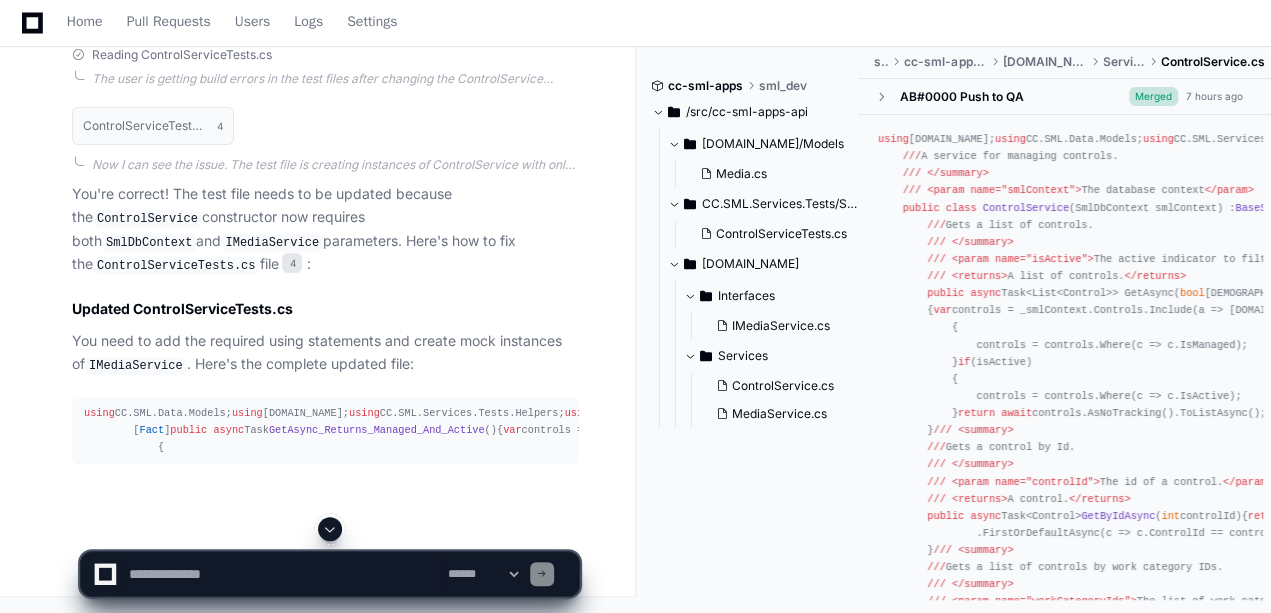 click 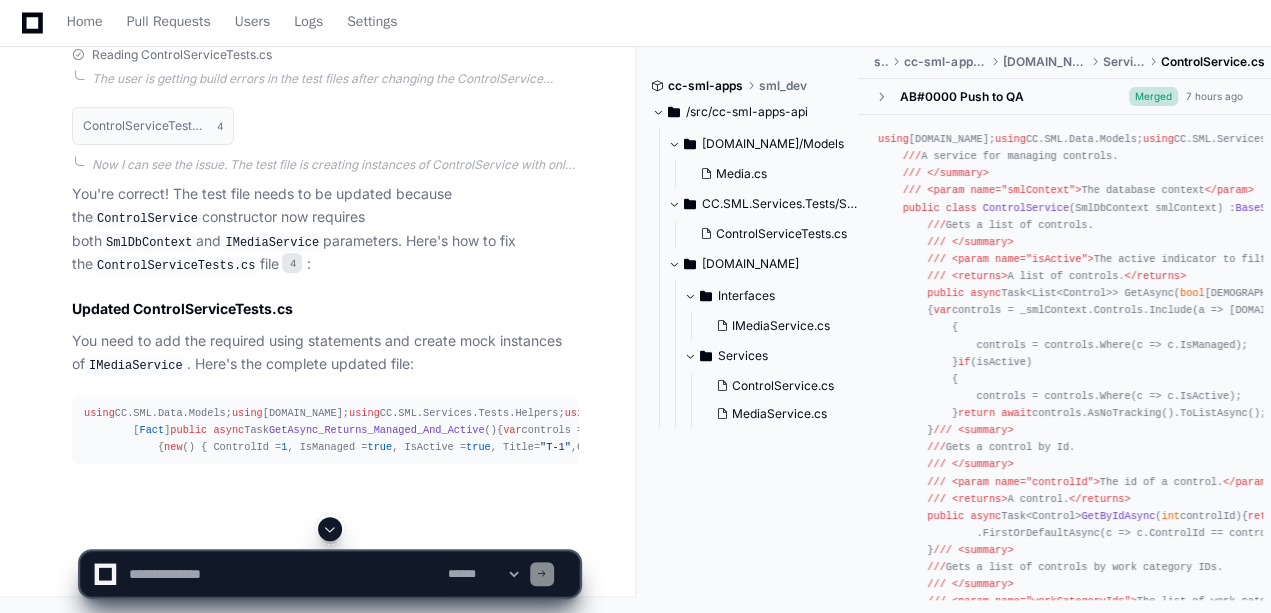 scroll, scrollTop: 4757, scrollLeft: 0, axis: vertical 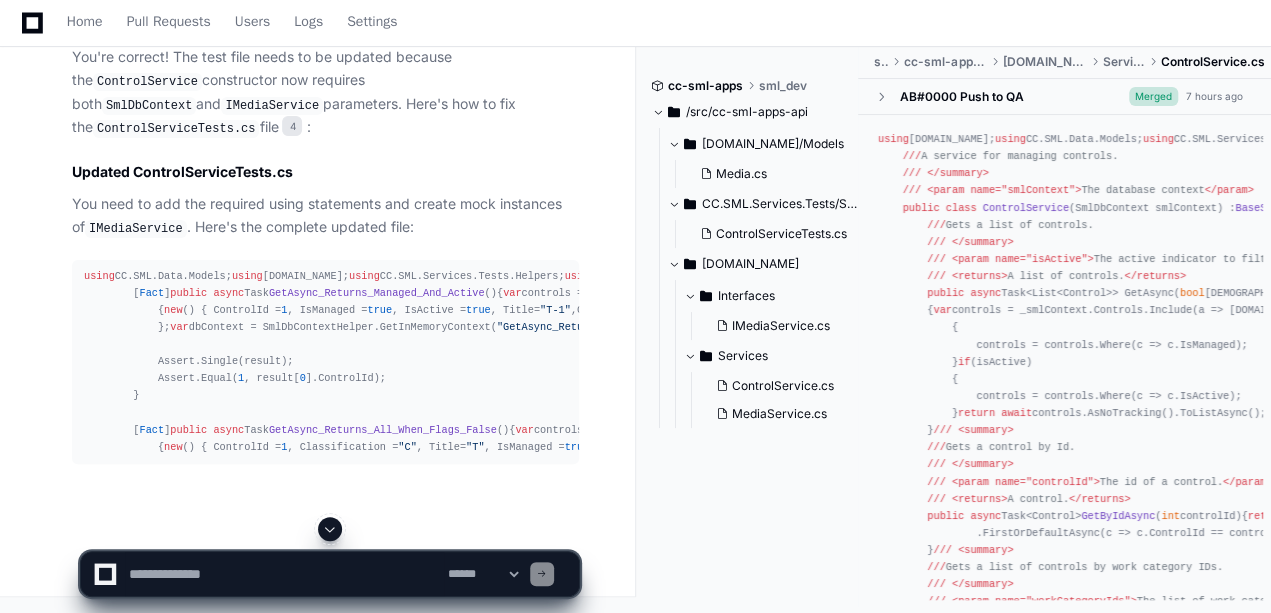 click 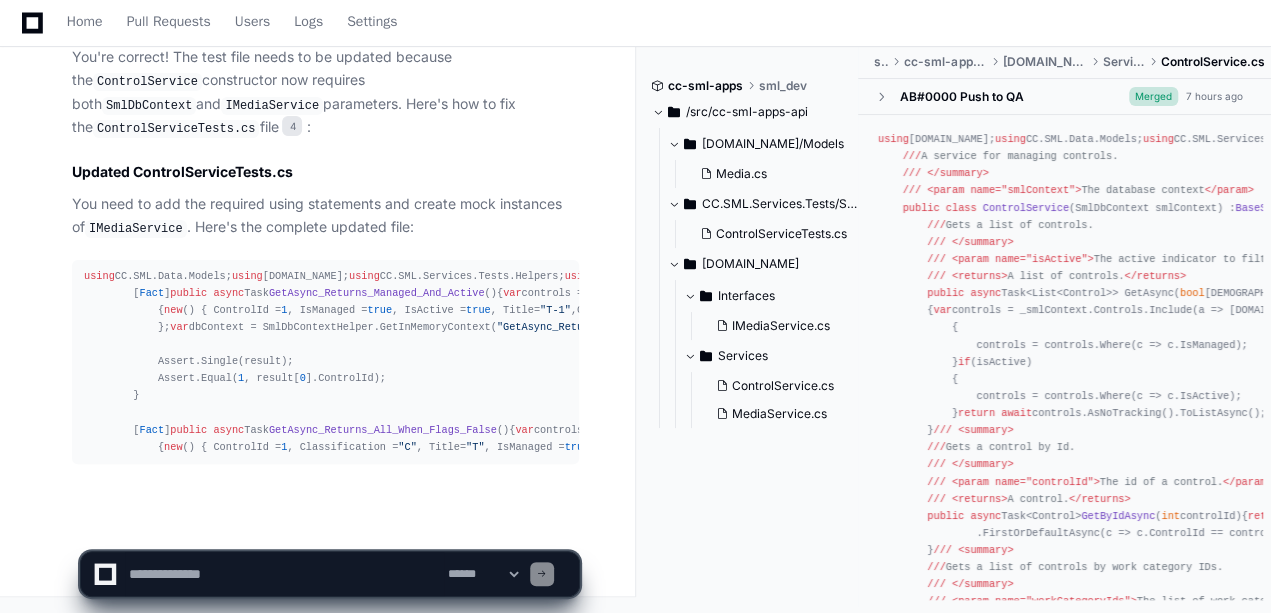 scroll, scrollTop: 5168, scrollLeft: 0, axis: vertical 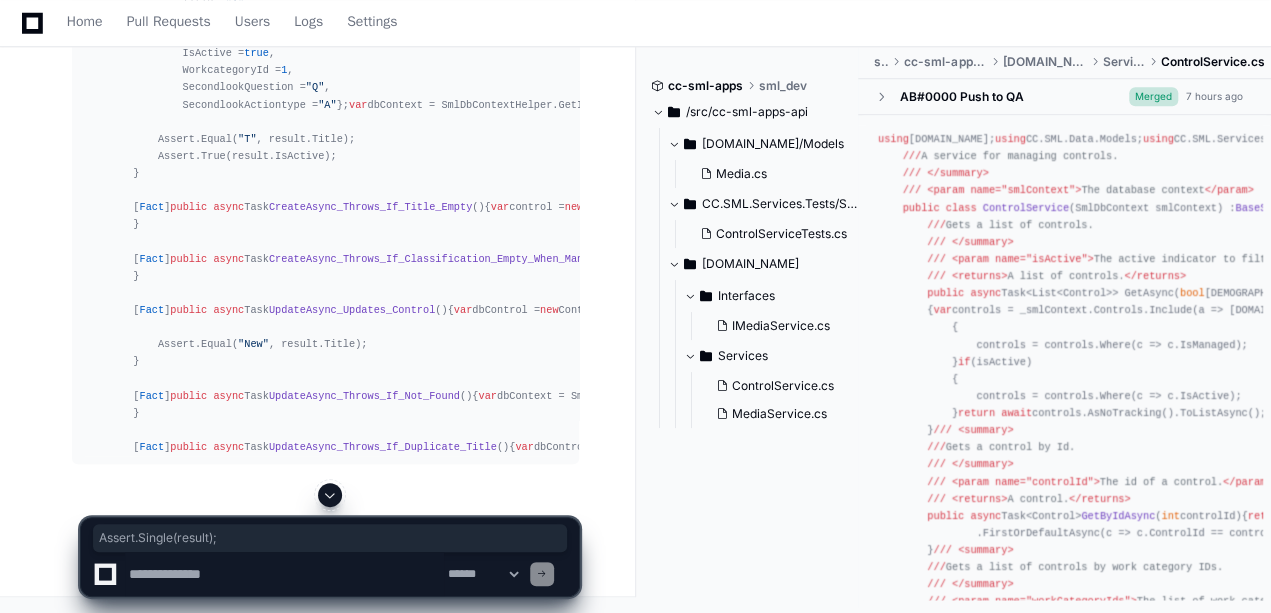 click on "using  [DOMAIN_NAME];
using  CC.SML.Data.Models;
using  CC.SML.Services.Extensions;
using  CC.SML.Services.Interfaces;
using  Microsoft.EntityFrameworkCore;
using  System;
using  System.Collections.Generic;
using  System.Linq;
using  System.Threading.Tasks;
namespace   [DOMAIN_NAME]
{
///   <summary>
///  A service for managing controls.
///   </summary>
///   <param name="smlContext"> The database context </param>
public   class   ControlService ( SmlDbContext smlContext ) :  BaseService ( smlContext ), IControlService
{
///   <summary>
///  Gets a list of controls.
///   </summary>
///   <param name="isActive"> The active indicator to filter controls. </param>
///   <returns> A list of controls. </returns>
public   async  Task<List<Control>> GetAsync( bool  isManaged =  true ,  bool  isActive =  true )
{
var if if return   await ///   <summary>
///
///" 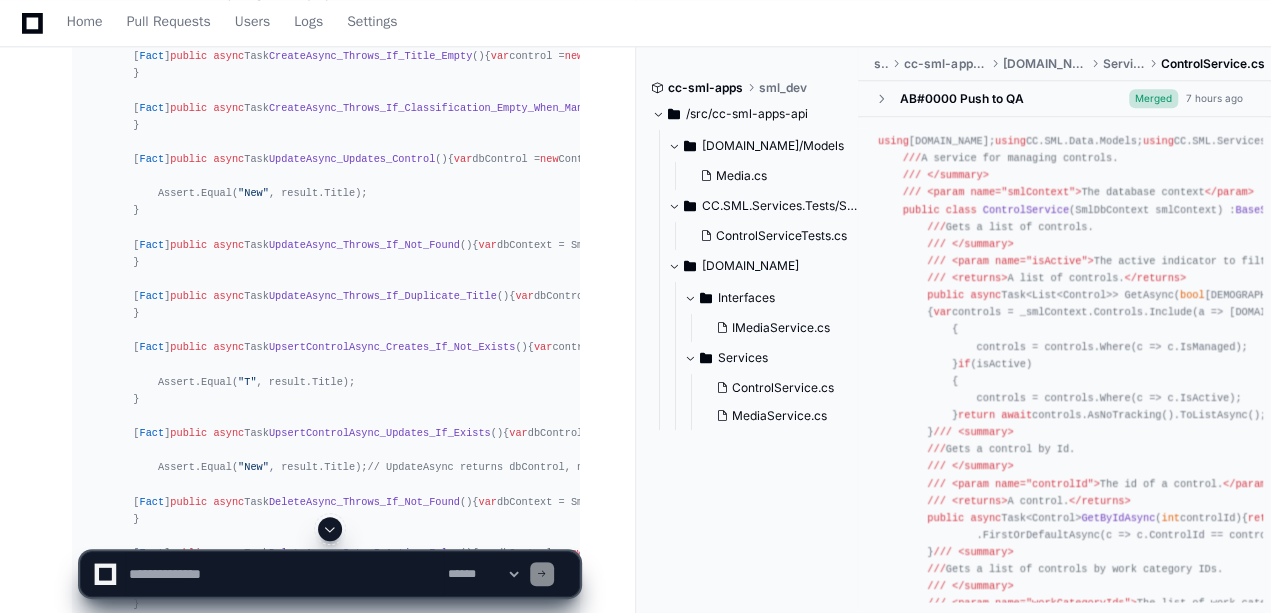 click 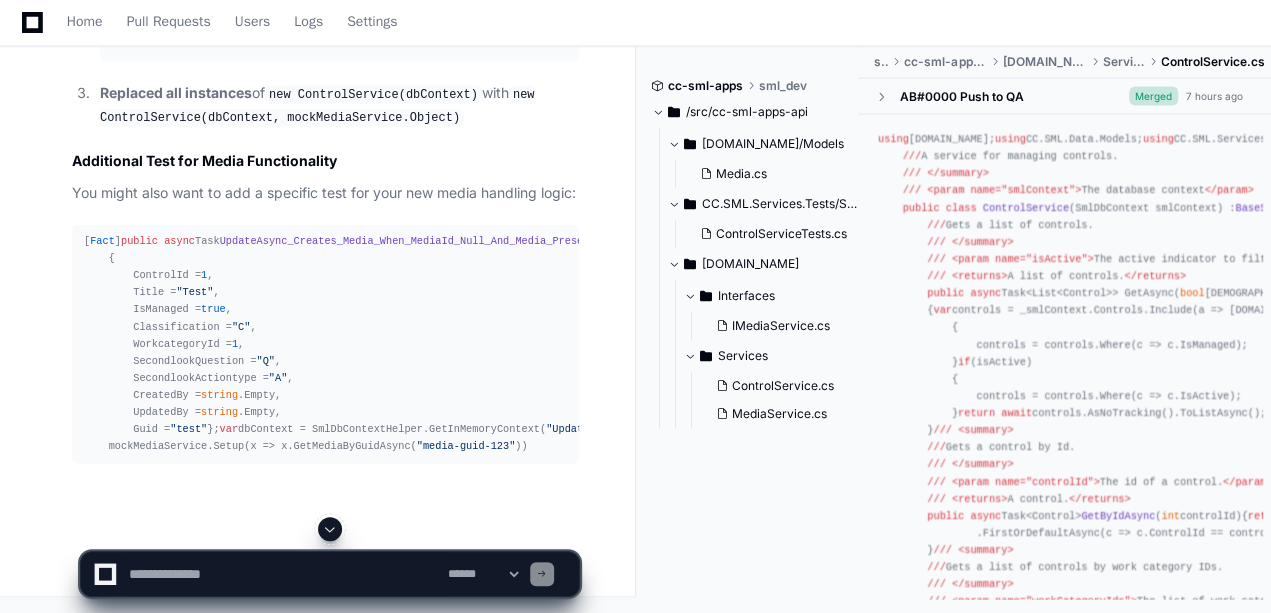 scroll, scrollTop: 9532, scrollLeft: 0, axis: vertical 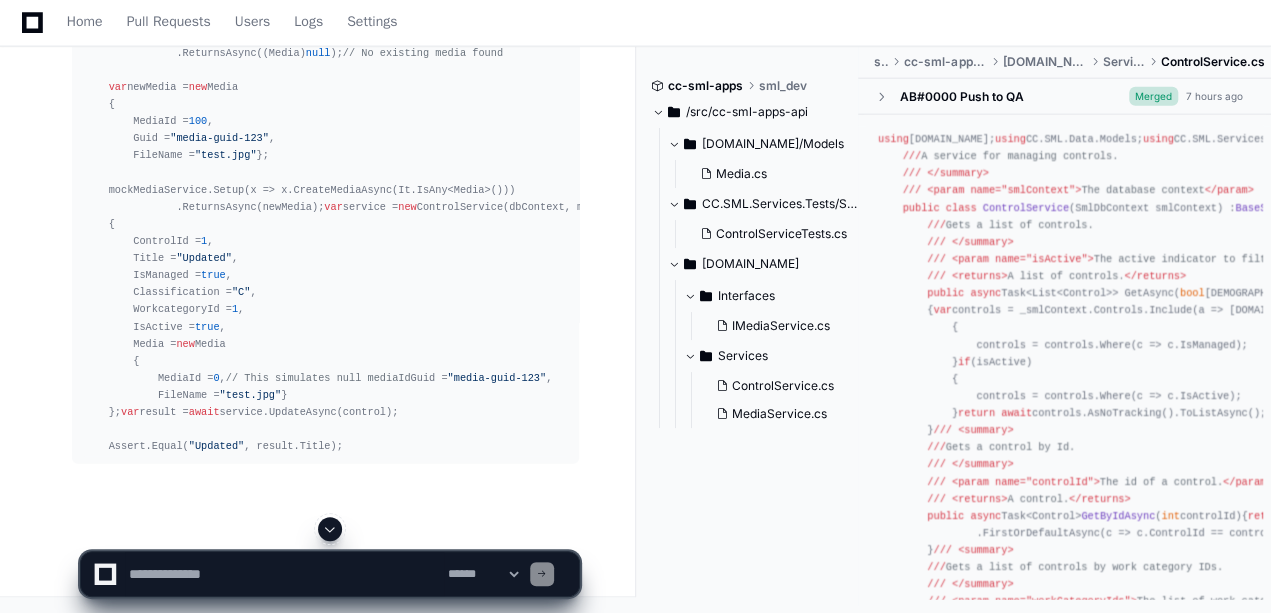 click 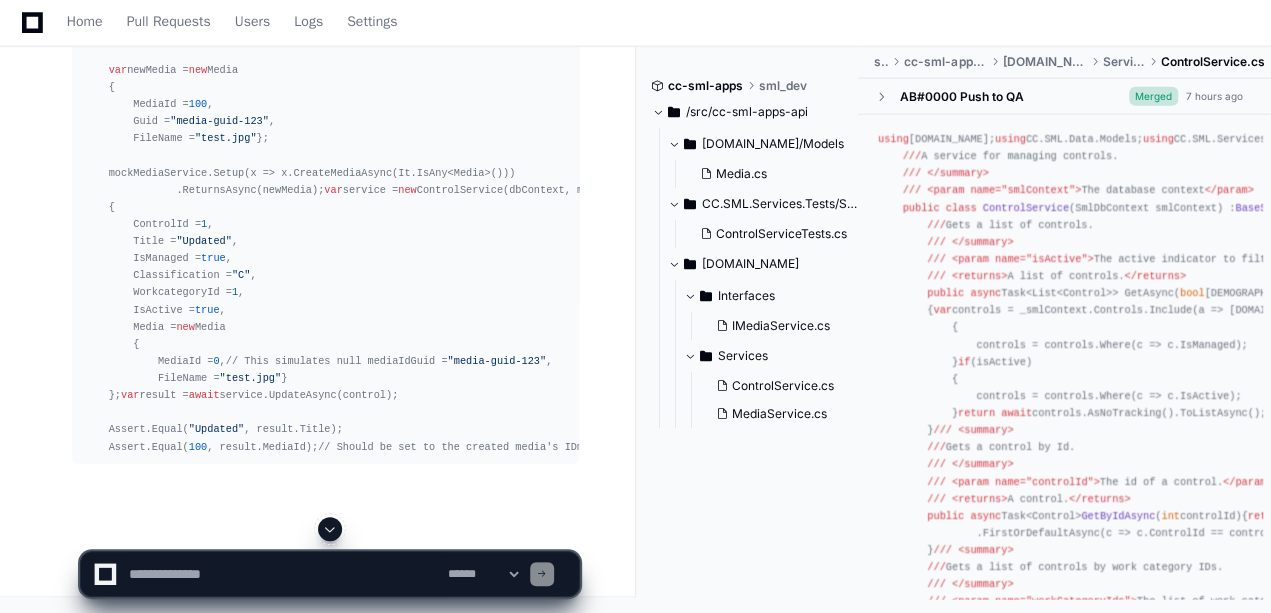 scroll, scrollTop: 10183, scrollLeft: 0, axis: vertical 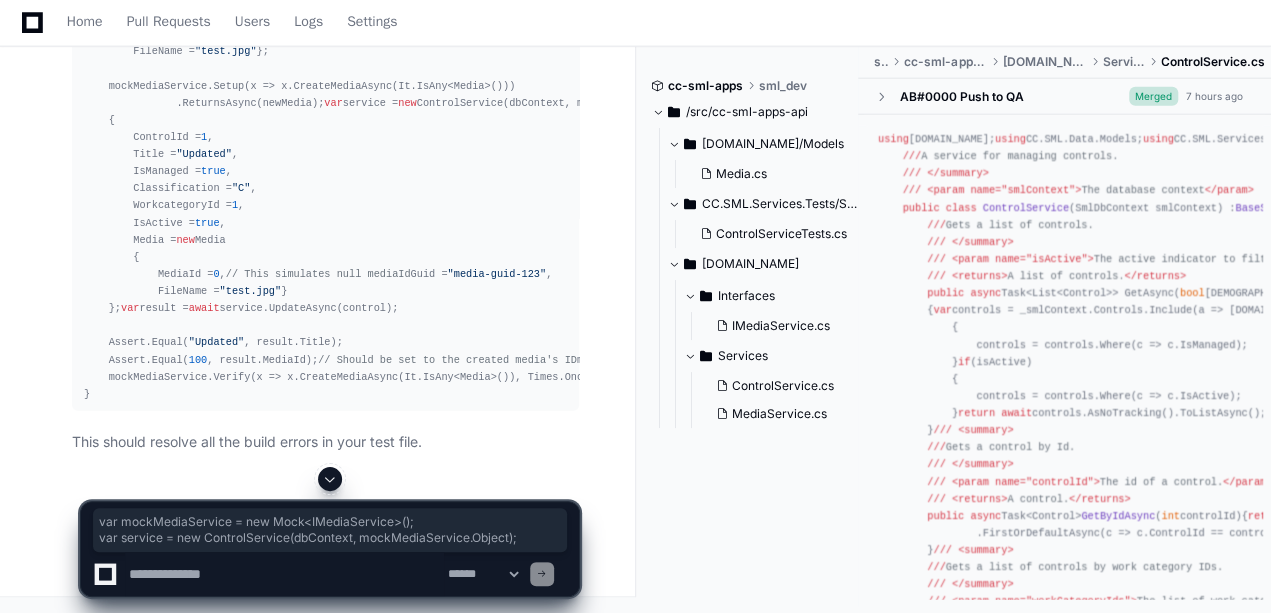 drag, startPoint x: 502, startPoint y: 326, endPoint x: 111, endPoint y: 306, distance: 391.51117 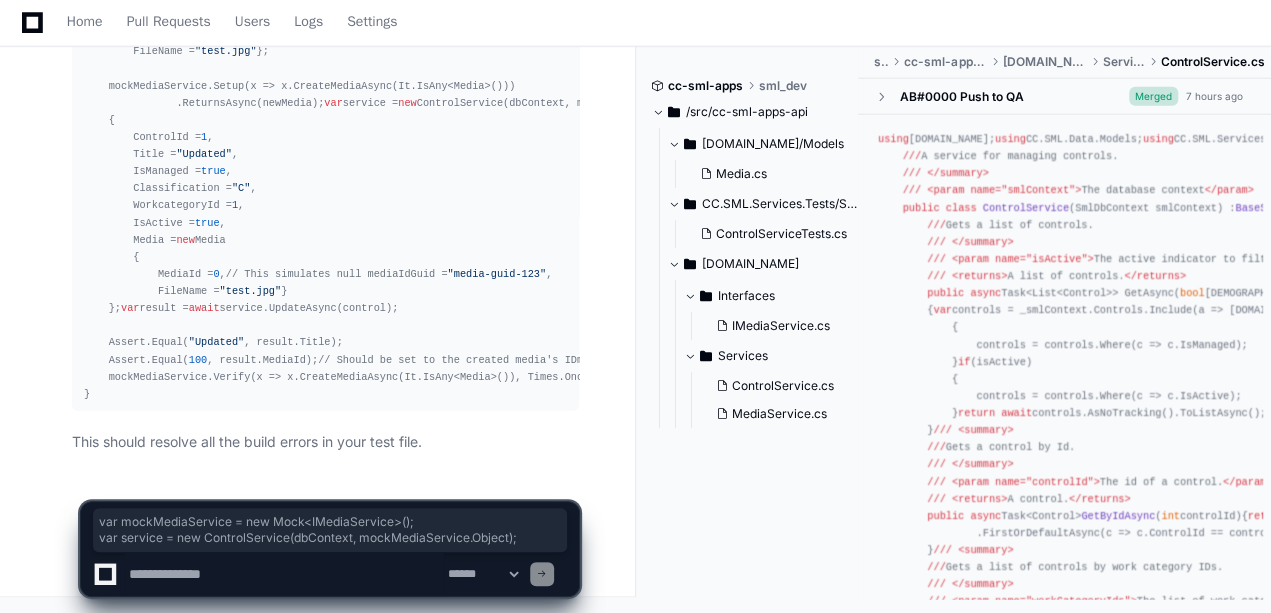 scroll, scrollTop: 10287, scrollLeft: 0, axis: vertical 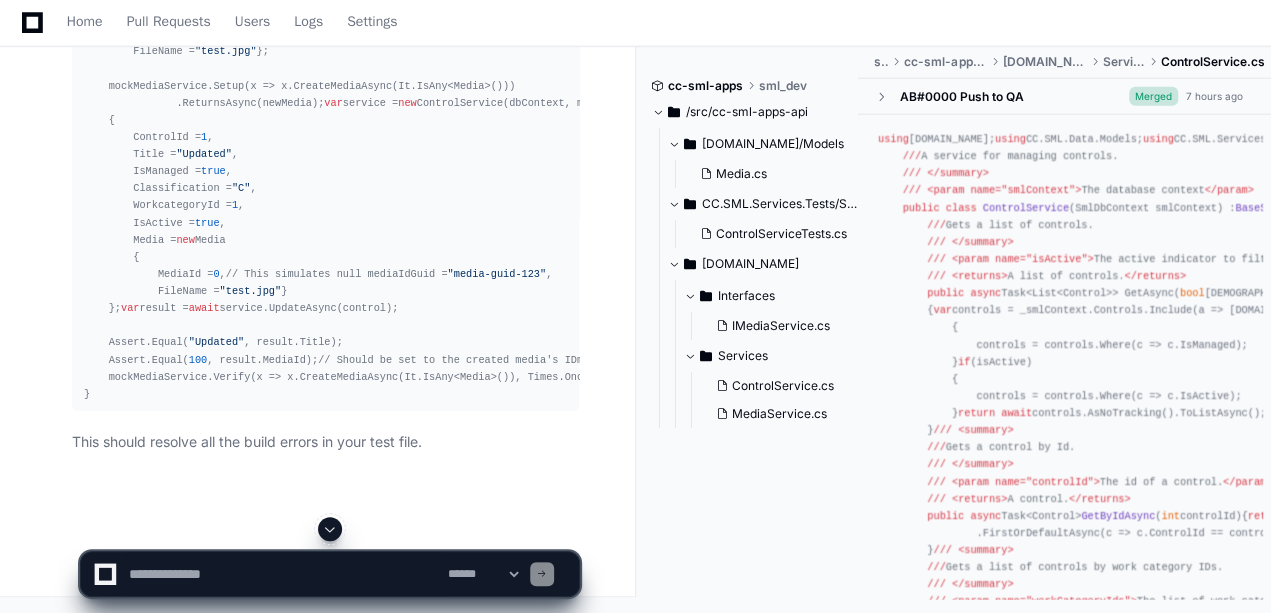 click on "[ Fact ]
public   async  Task  UpdateAsync_Creates_Media_When_MediaId_Null_And_Media_Present_With_New_Guid ()
{
var  dbControl =  new  Control
{
ControlId =  1 ,
Title =  "Test" ,
IsManaged =  true ,
Classification =  "C" ,
WorkcategoryId =  1 ,
SecondlookQuestion =  "Q" ,
SecondlookActiontype =  "A" ,
CreatedBy =  string .Empty,
UpdatedBy =  string .Empty,
Guid =  "test"
};
var  dbContext = SmlDbContextHelper.GetInMemoryContext( "UpdateAsync_Creates_Media_When_MediaId_Null_And_Media_Present_With_New_Guid" );
var  mockMediaService =  new  Mock<IMediaService>();
mockMediaService.Setup(x => x.GetMediaByGuidAsync( "media-guid-123" ))
.ReturnsAsync((Media) null );  // No existing media found
var  newMedia =  new  Media
{
MediaId =  100 ,
Guid =  "media-guid-123" ,
FileName =  "test.jpg" var  service =  new await await var new 1 1" 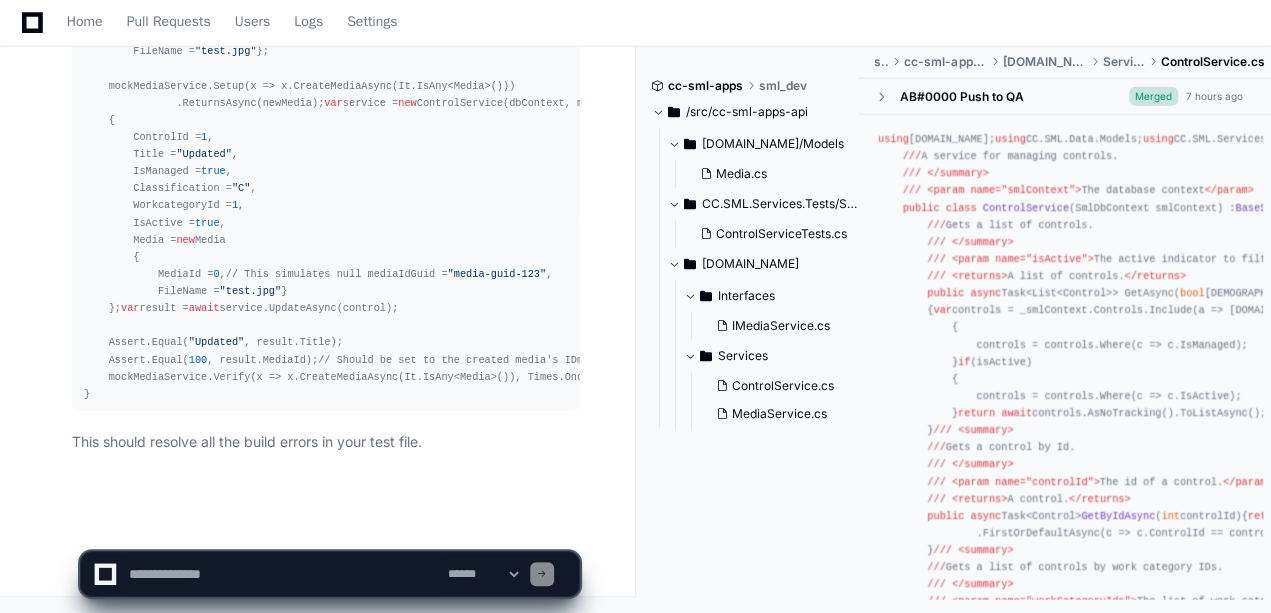 scroll, scrollTop: 10287, scrollLeft: 0, axis: vertical 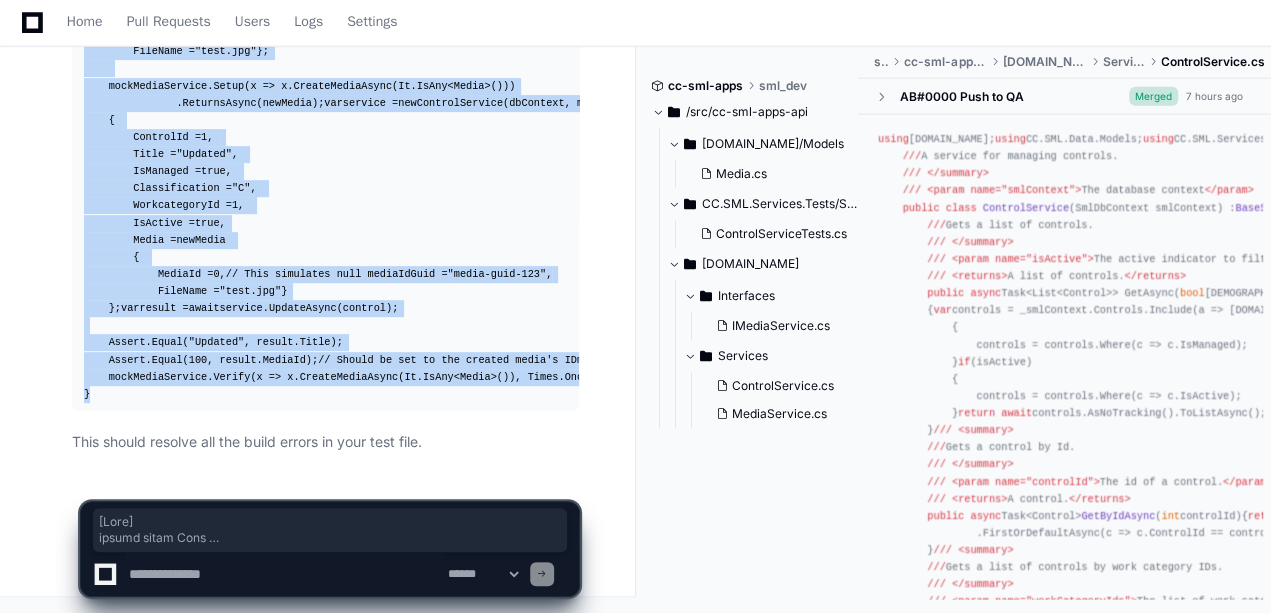 copy on "[ Fact ]
public   async  Task  UpdateAsync_Creates_Media_When_MediaId_Null_And_Media_Present_With_New_Guid ()
{
var  dbControl =  new  Control
{
ControlId =  1 ,
Title =  "Test" ,
IsManaged =  true ,
Classification =  "C" ,
WorkcategoryId =  1 ,
SecondlookQuestion =  "Q" ,
SecondlookActiontype =  "A" ,
CreatedBy =  string .Empty,
UpdatedBy =  string .Empty,
Guid =  "test"
};
var  dbContext = SmlDbContextHelper.GetInMemoryContext( "UpdateAsync_Creates_Media_When_MediaId_Null_And_Media_Present_With_New_Guid" );
var  mockMediaService =  new  Mock<IMediaService>();
mockMediaService.Setup(x => x.GetMediaByGuidAsync( "media-guid-123" ))
.ReturnsAsync((Media) null );  // No existing media found
var  newMedia =  new  Media
{
MediaId =  100 ,
Guid =  "media-guid-123" ,
FileName =  "test.jpg"
};
mockMediaService.Setup(x => x.CreateMed..." 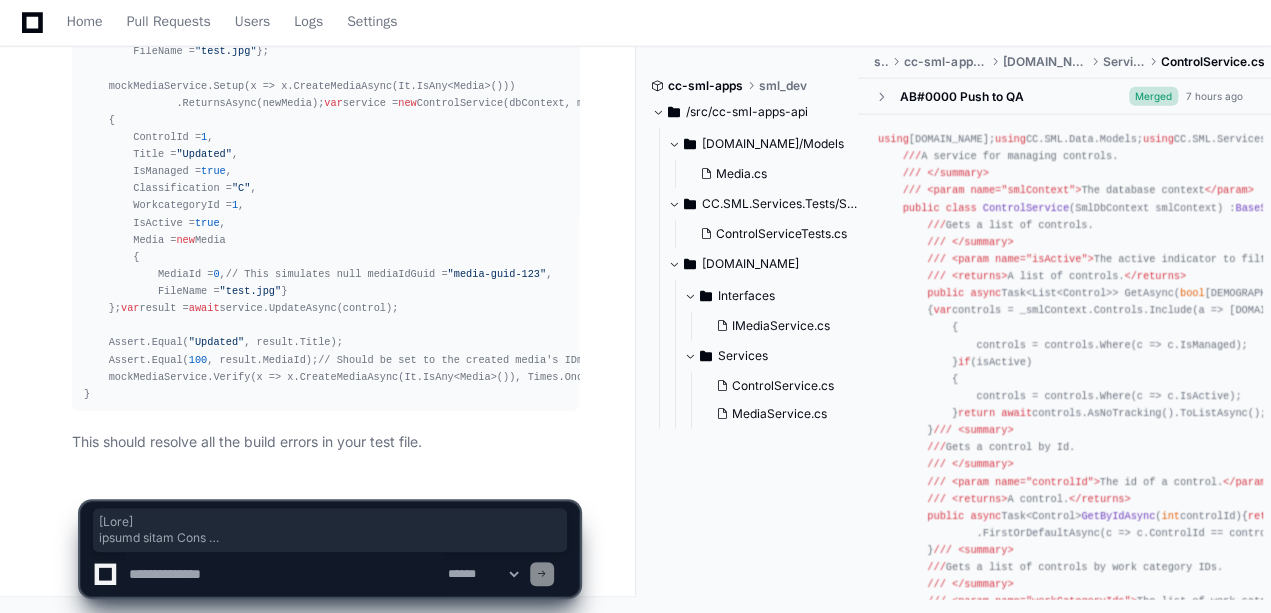 click 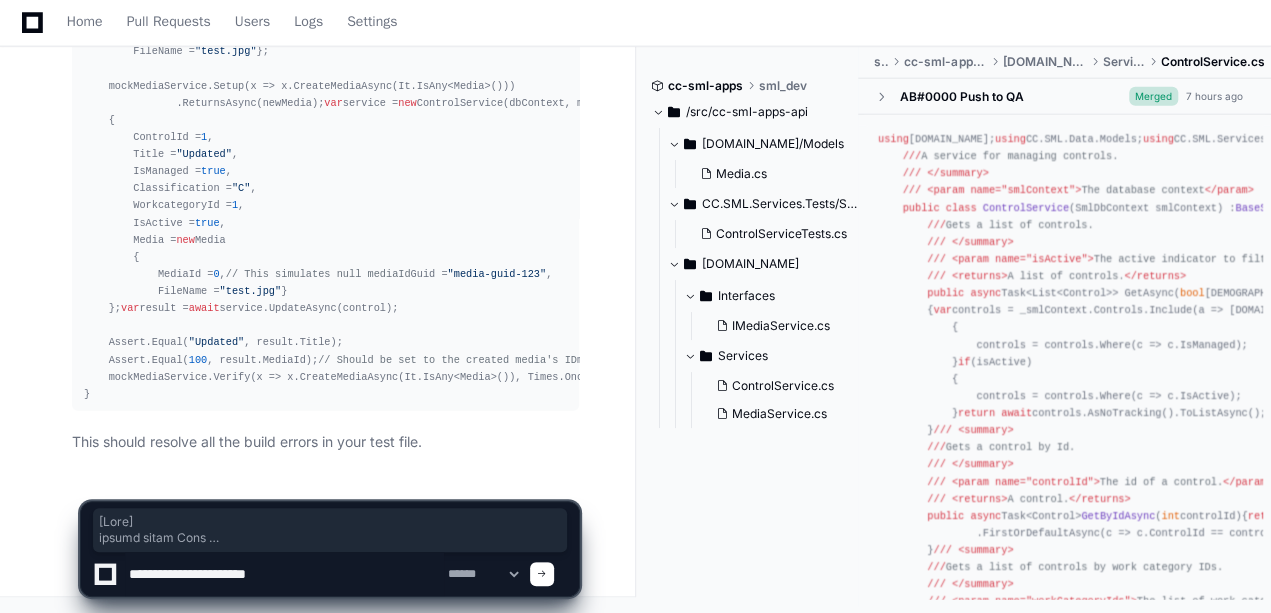 paste on "**********" 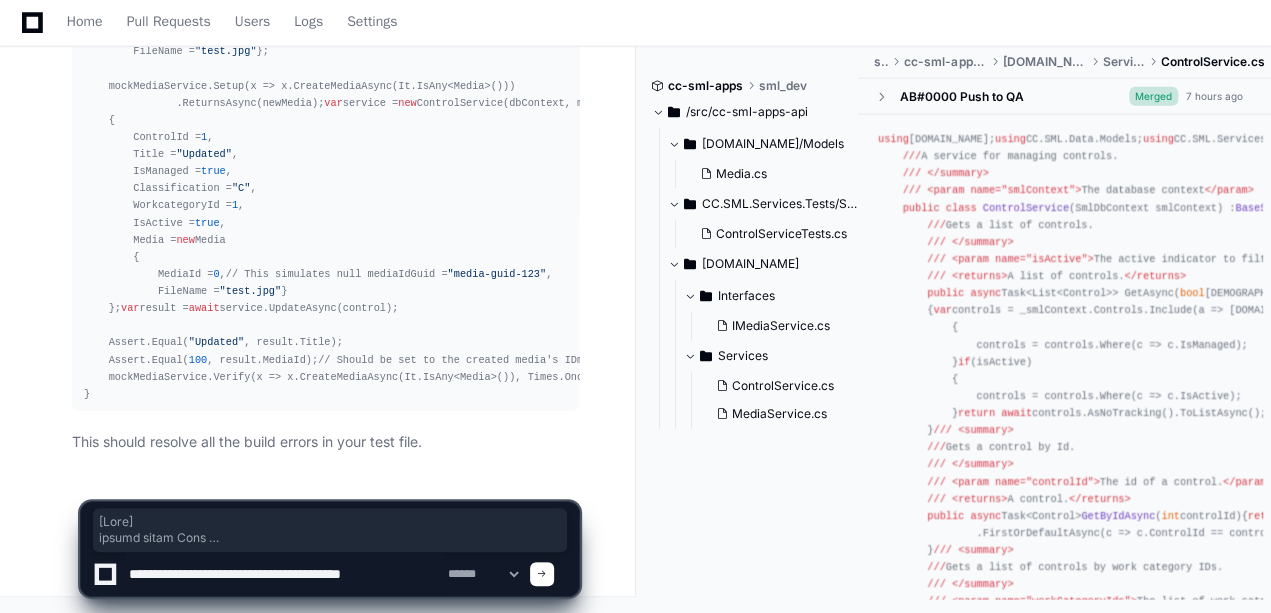 type on "**********" 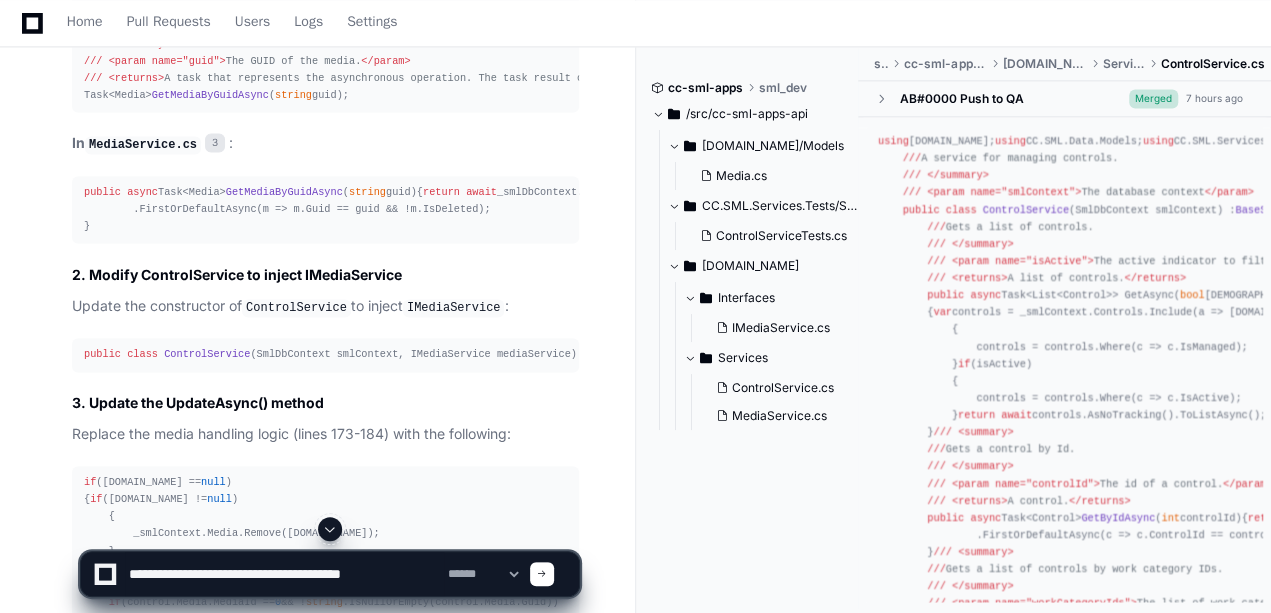 scroll, scrollTop: 1374, scrollLeft: 0, axis: vertical 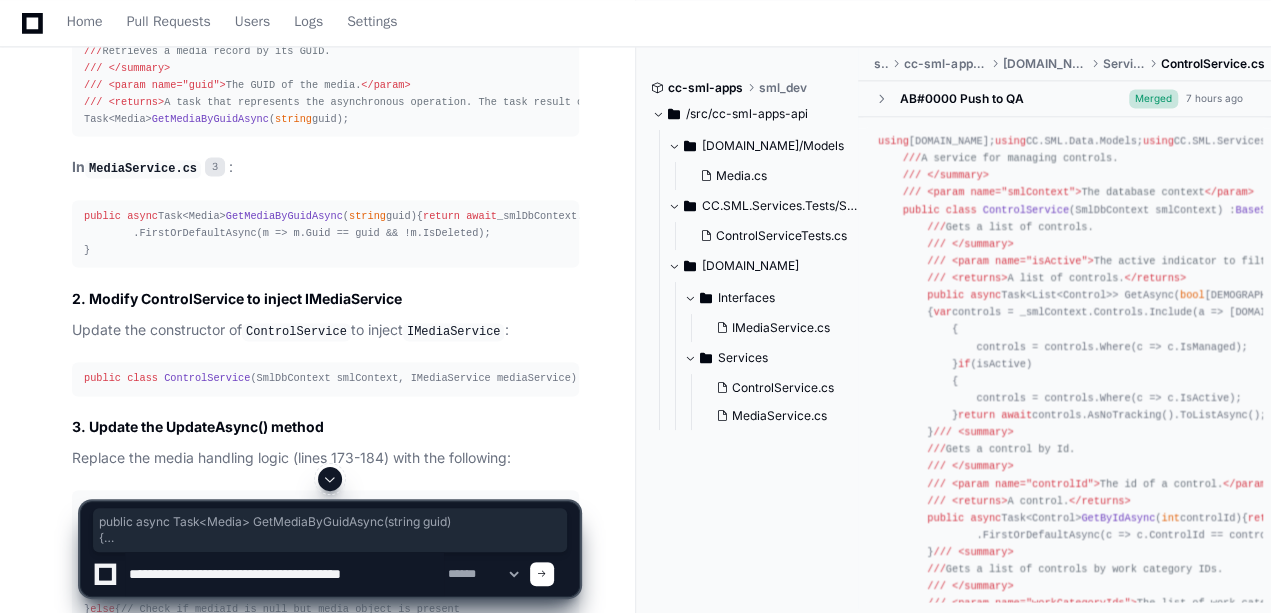 drag, startPoint x: 81, startPoint y: 210, endPoint x: 108, endPoint y: 274, distance: 69.46222 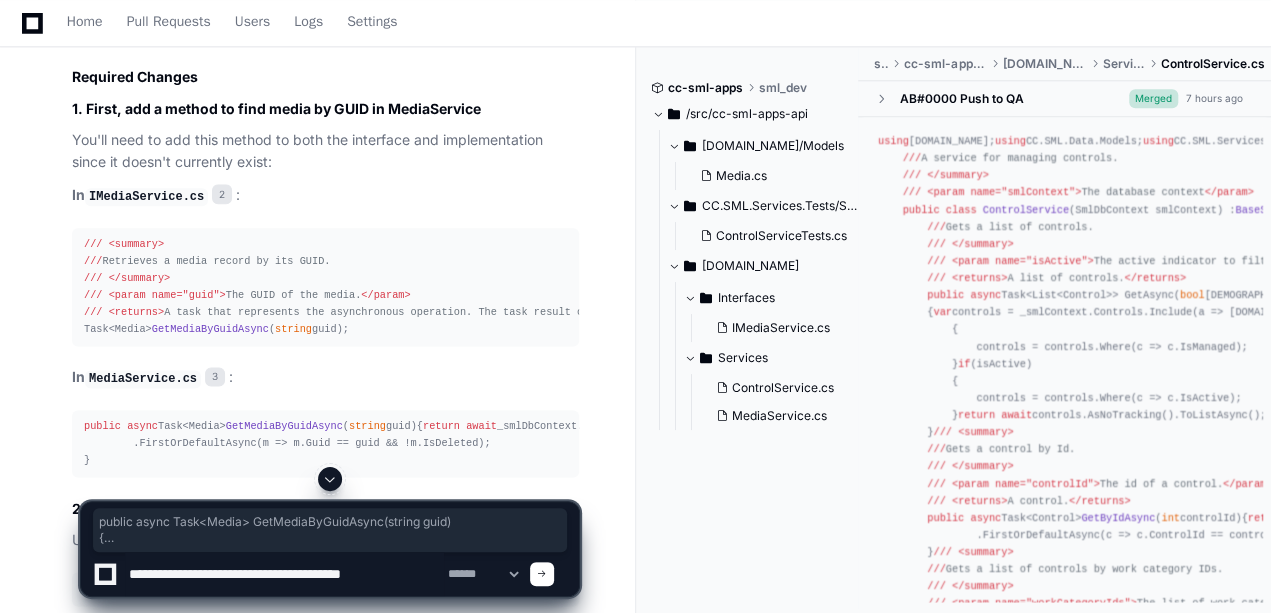 scroll, scrollTop: 1152, scrollLeft: 0, axis: vertical 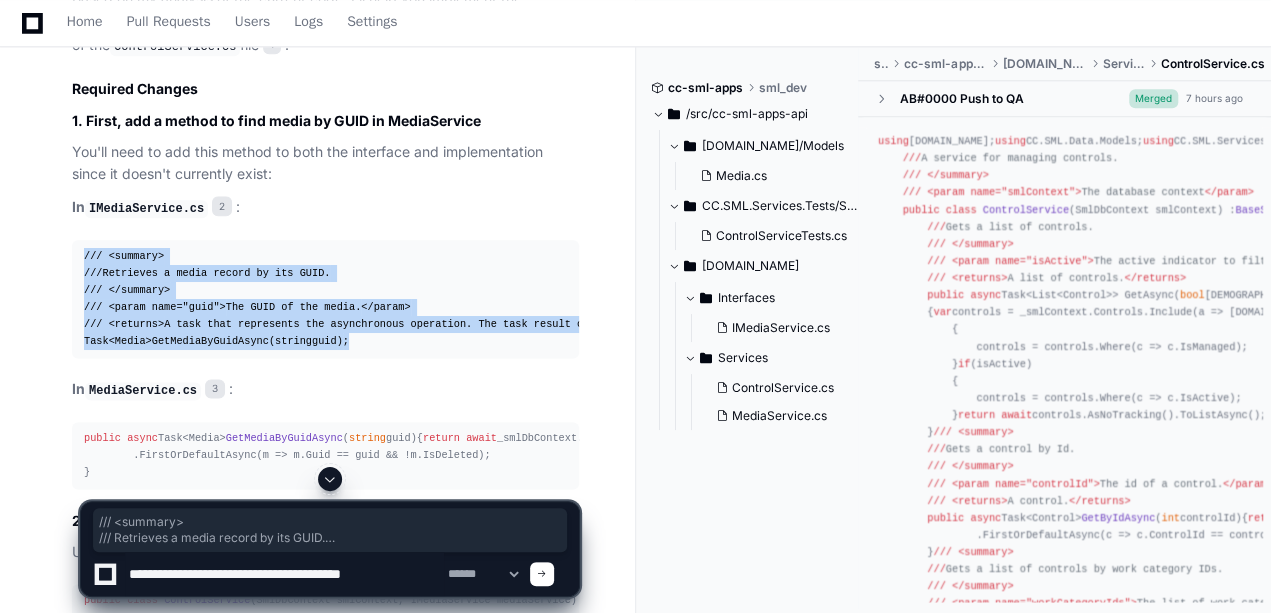 drag, startPoint x: 345, startPoint y: 335, endPoint x: 72, endPoint y: 252, distance: 285.3384 